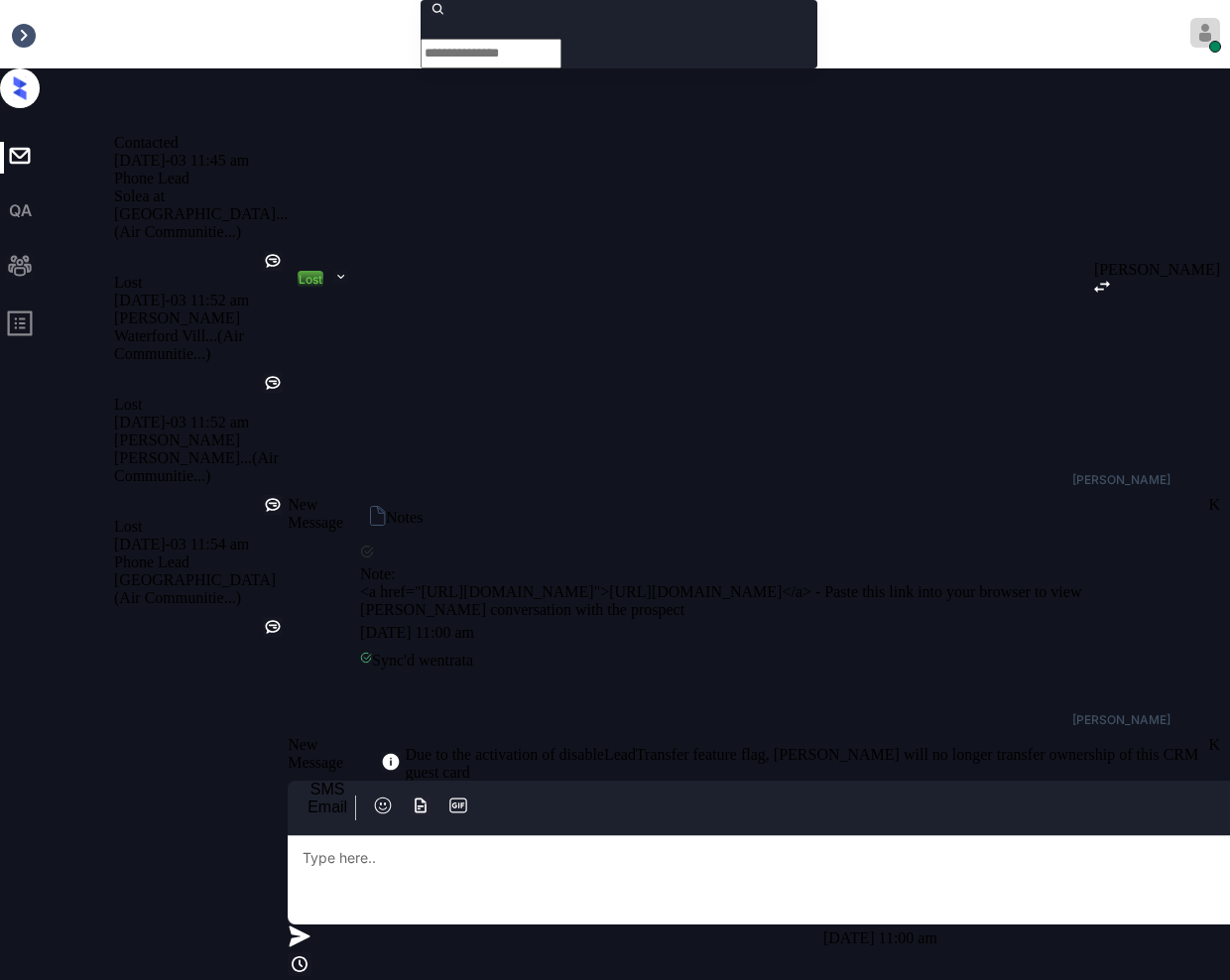 scroll, scrollTop: 0, scrollLeft: 0, axis: both 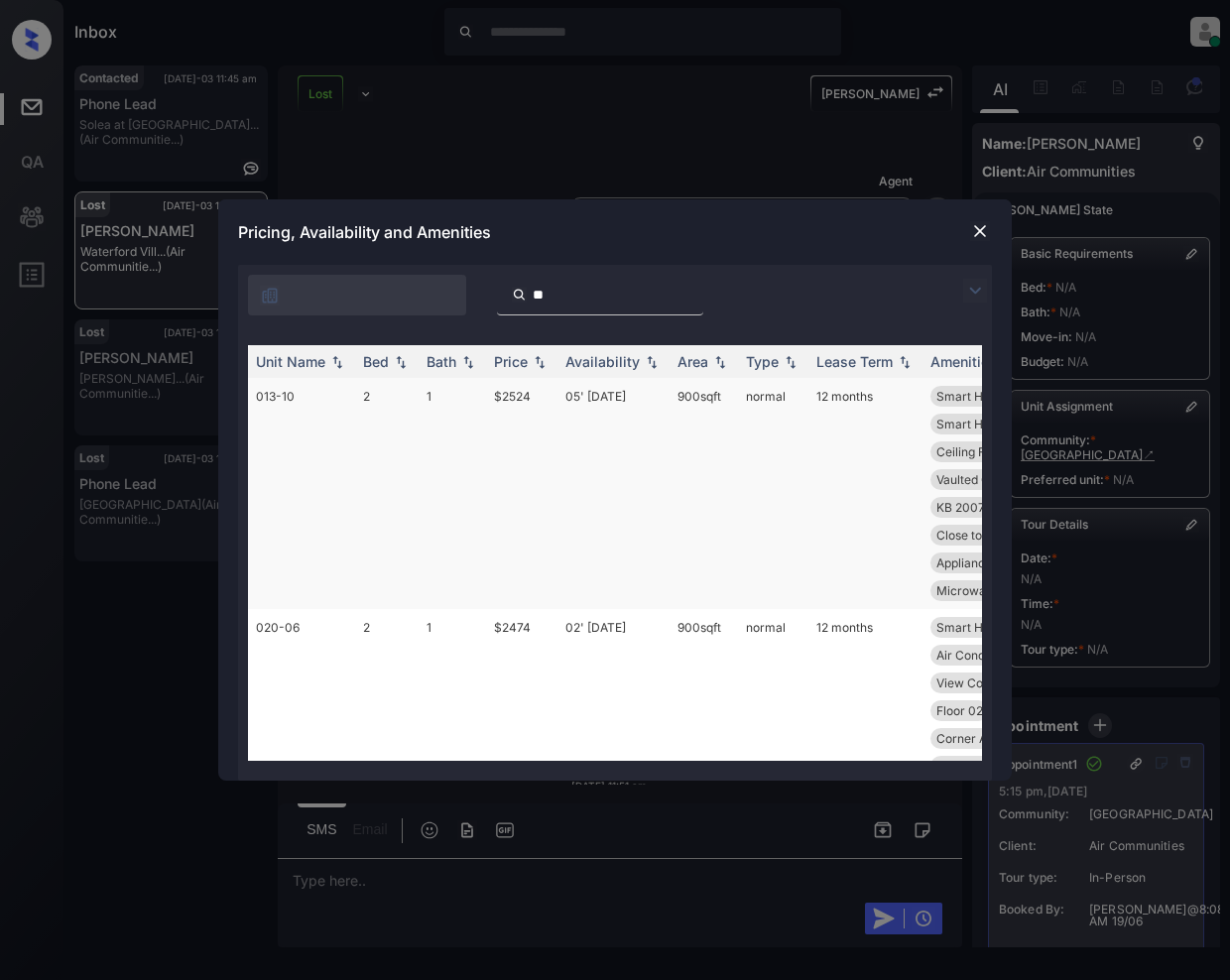 type on "**" 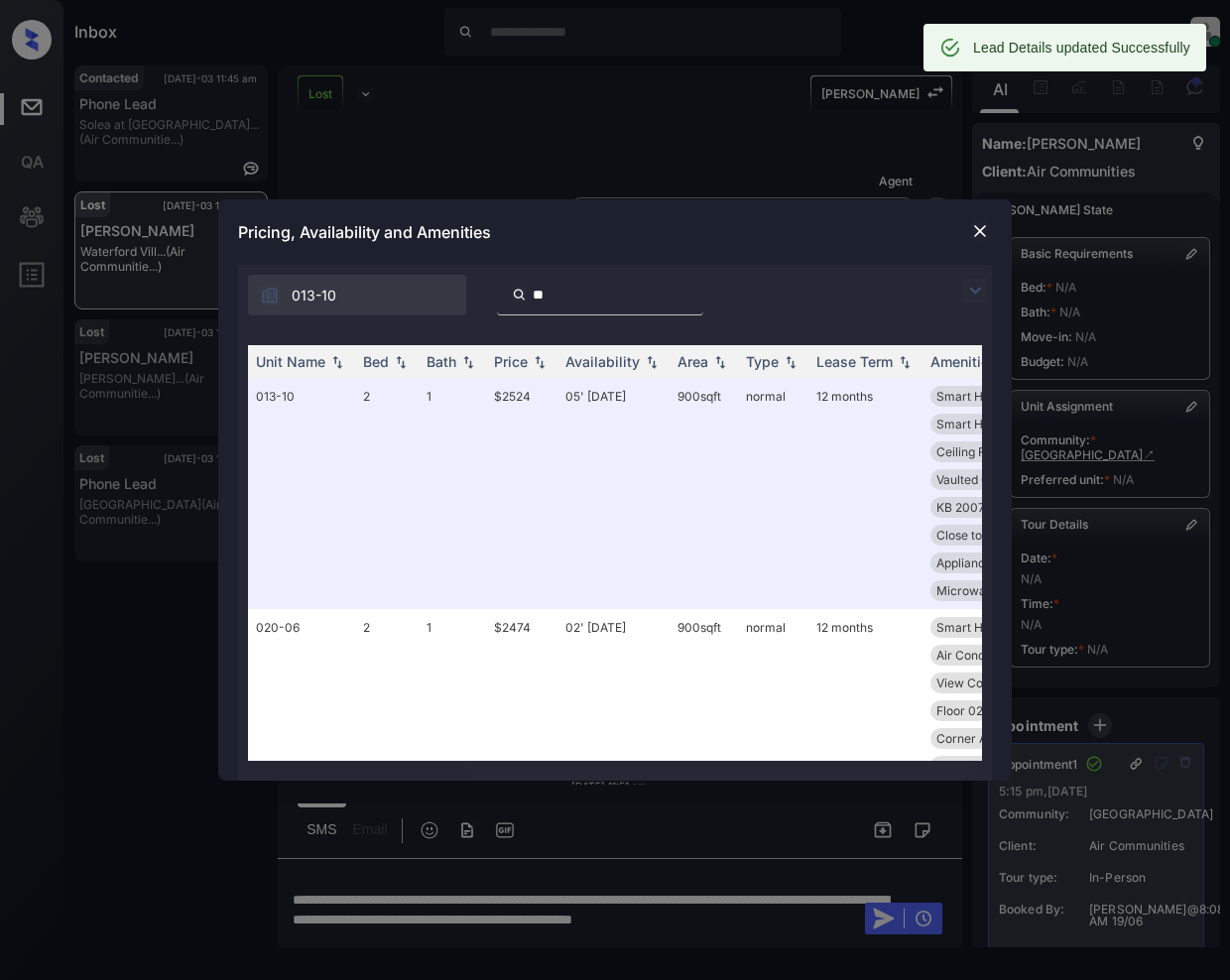 click at bounding box center (980, 231) 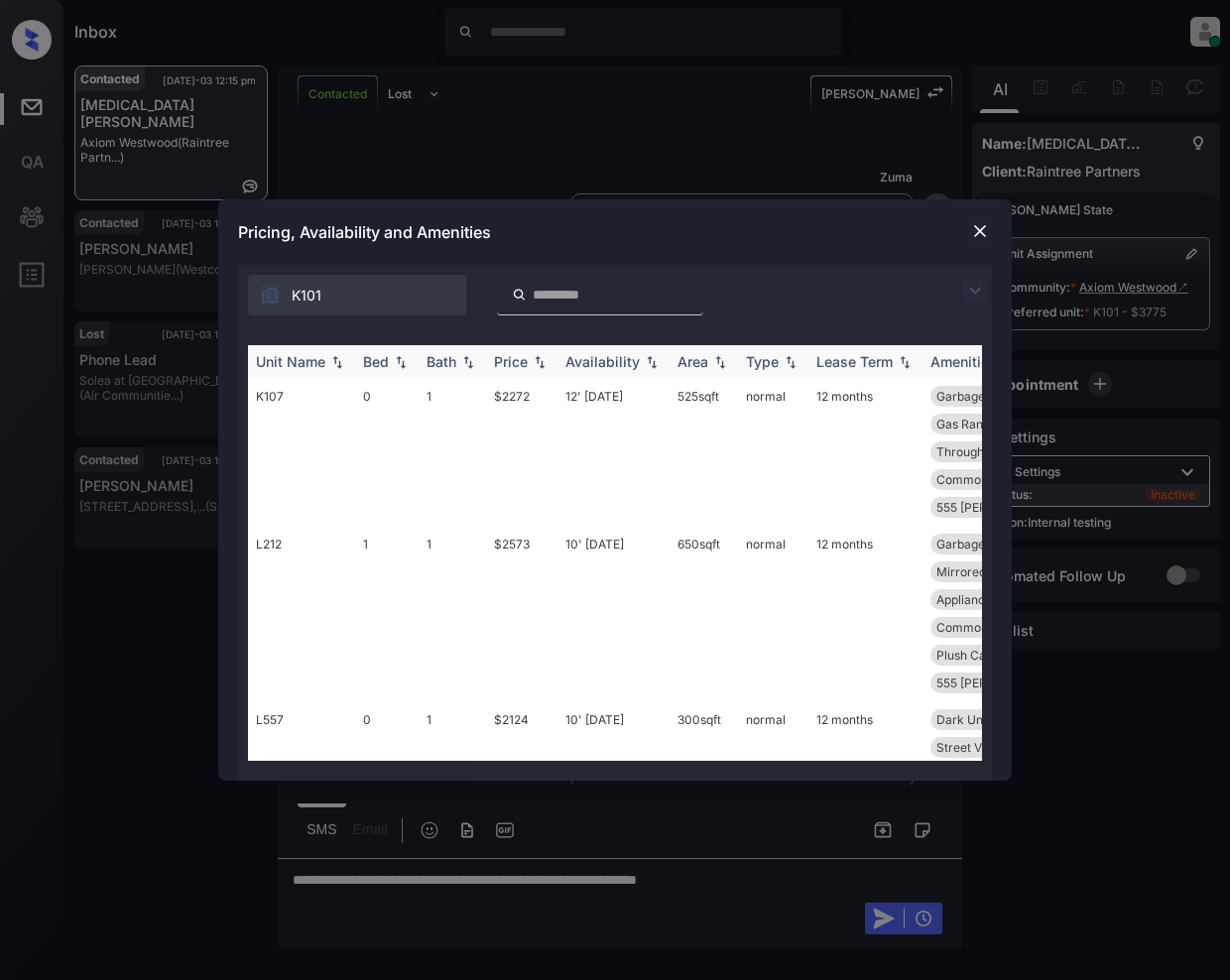 scroll, scrollTop: 0, scrollLeft: 0, axis: both 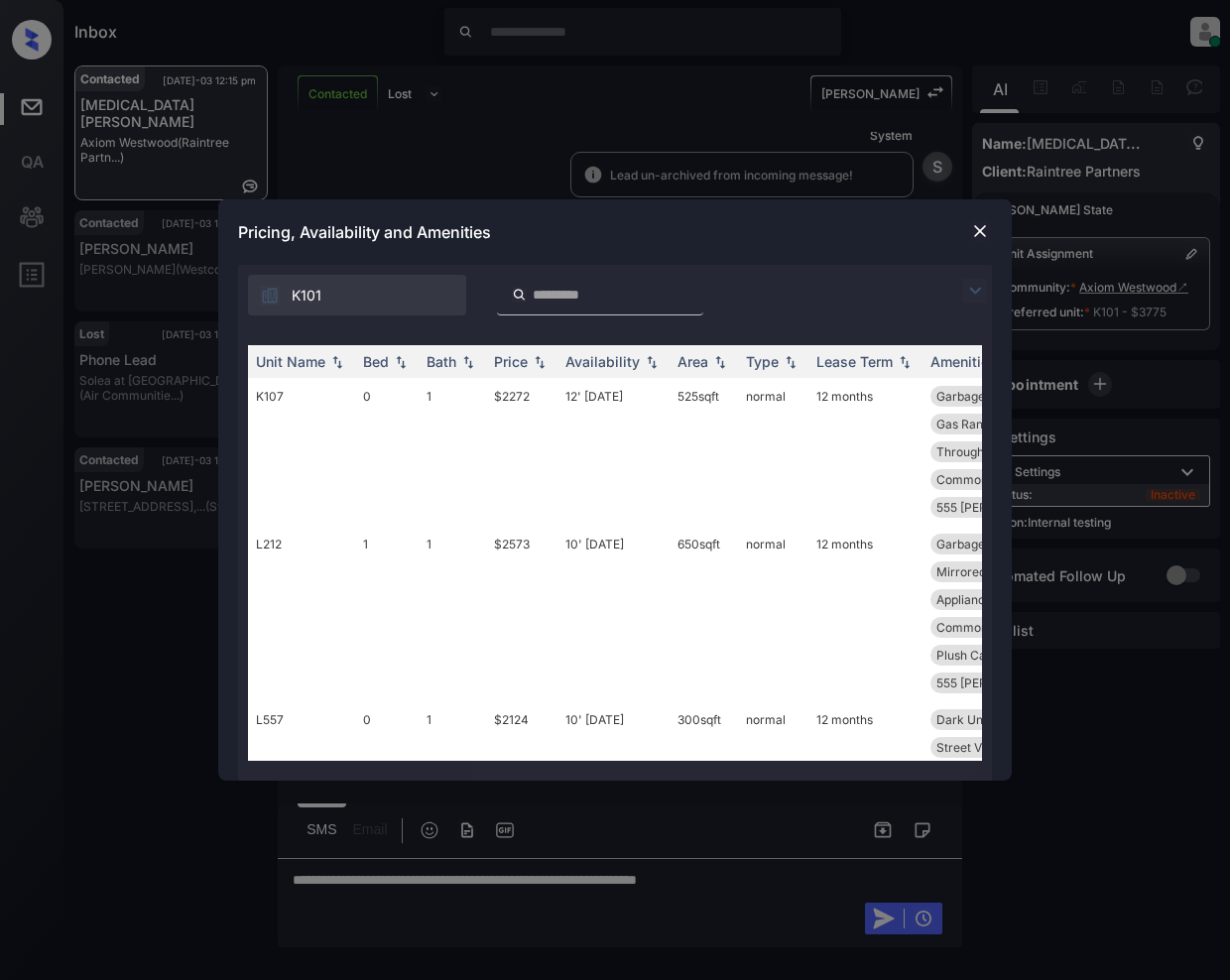 click at bounding box center [975, 291] 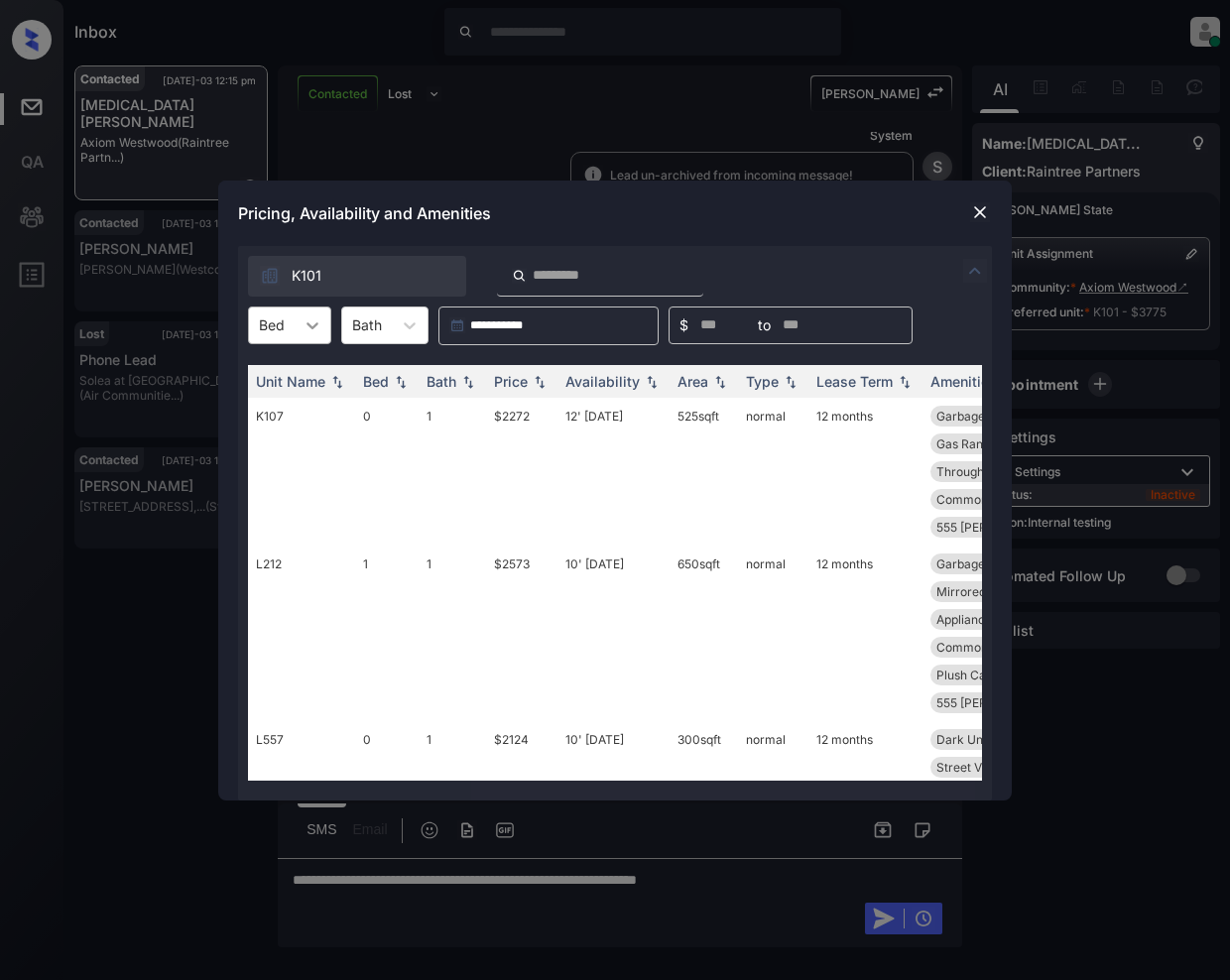 click 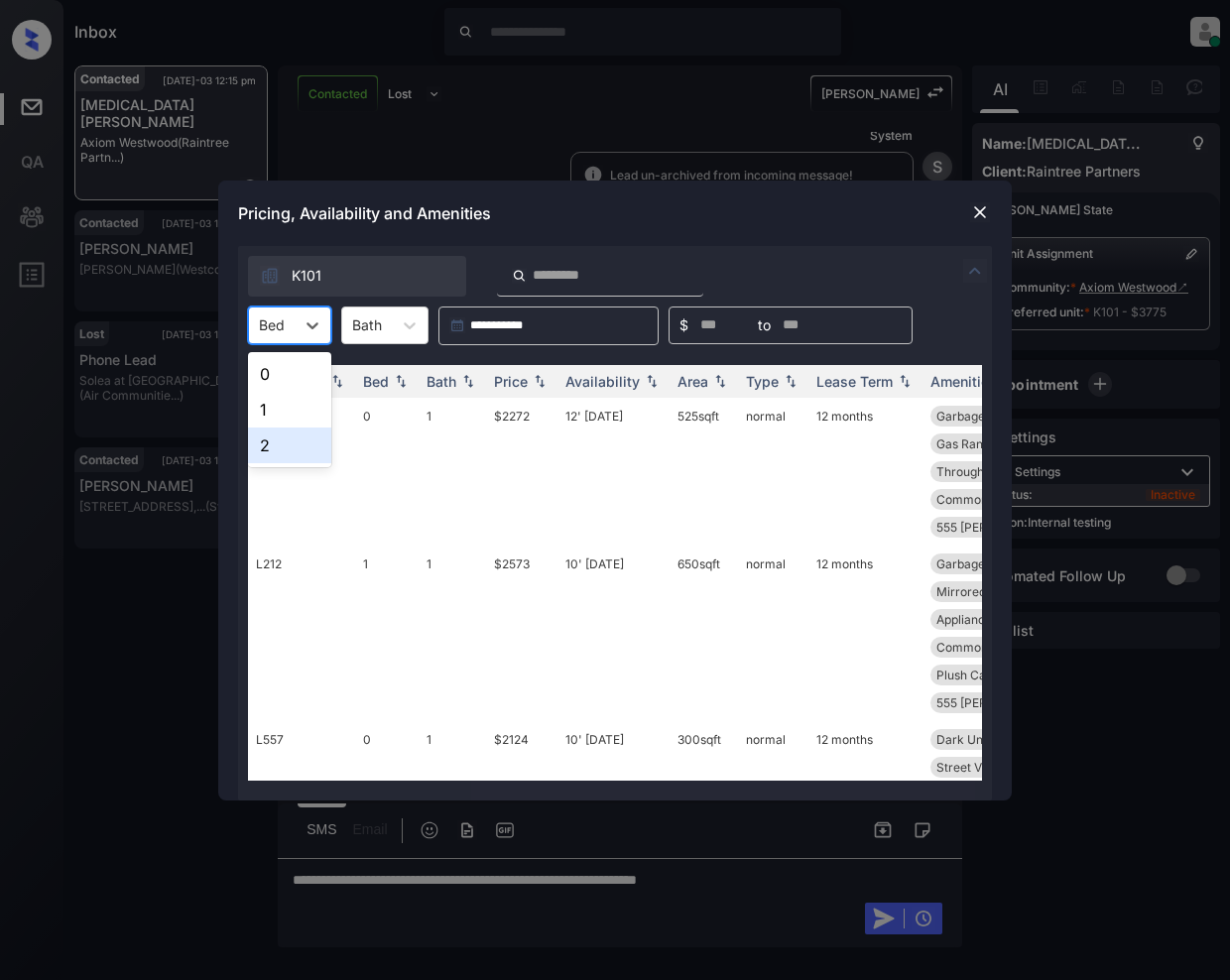 click on "2" at bounding box center [290, 445] 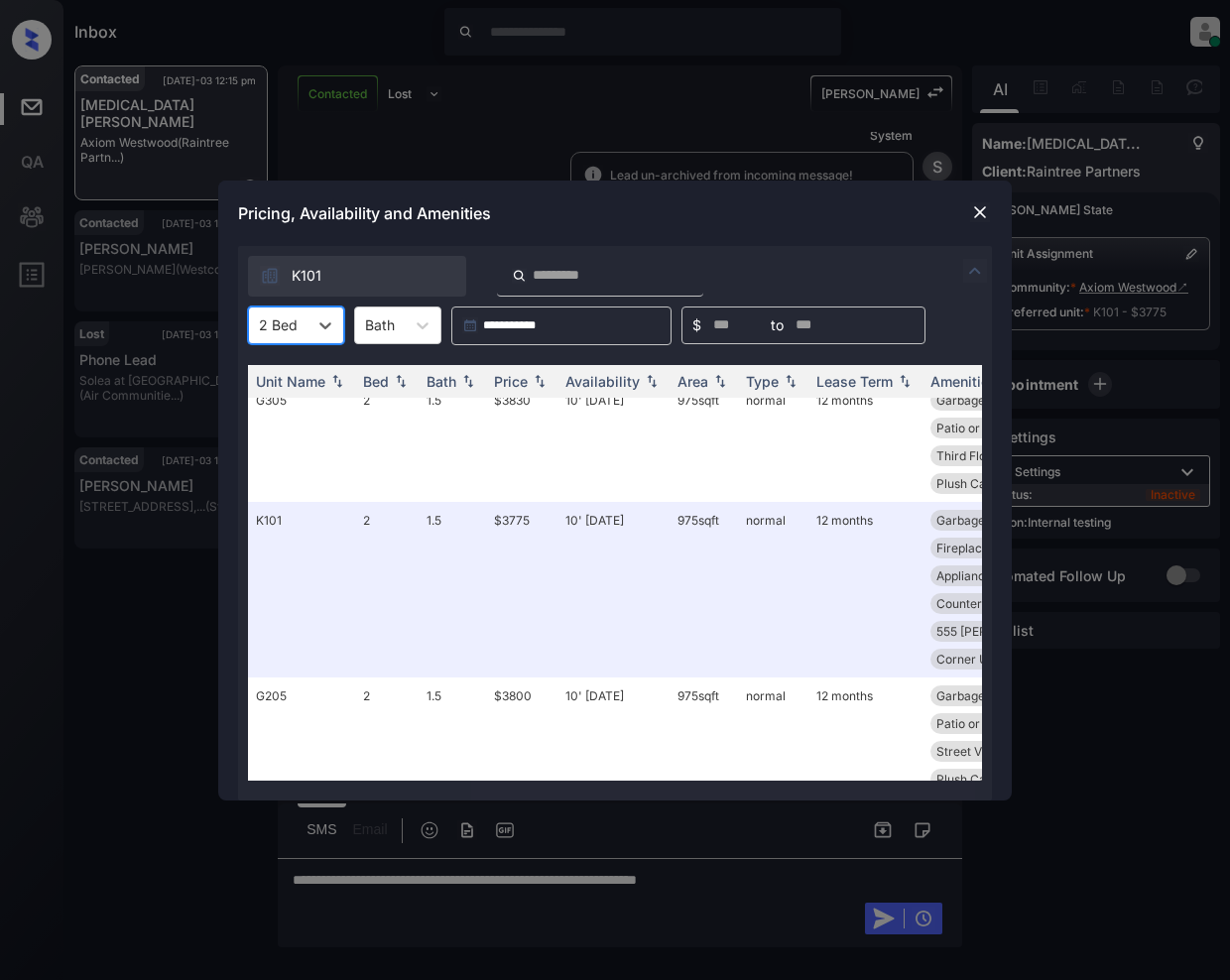 scroll, scrollTop: 228, scrollLeft: 0, axis: vertical 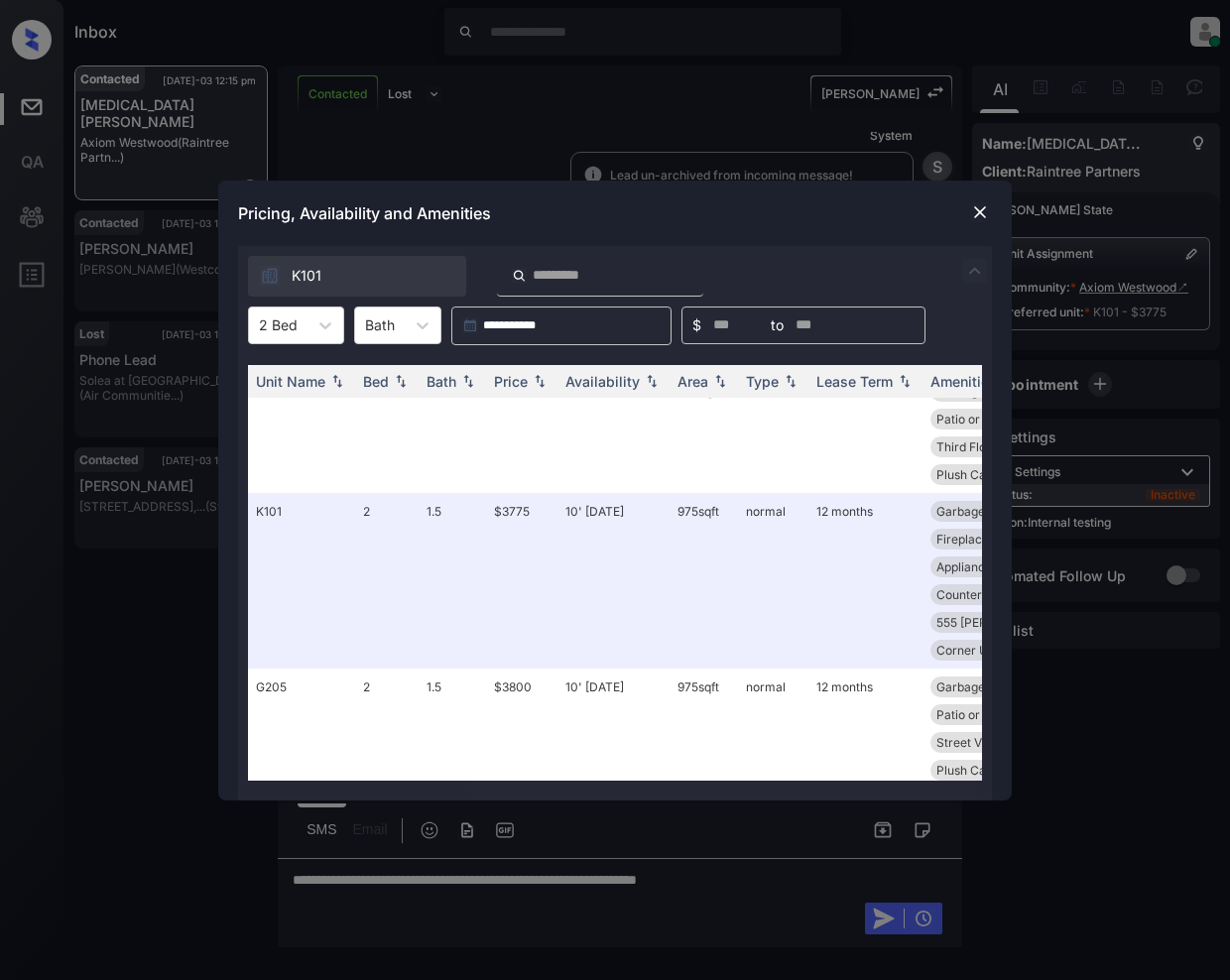 click at bounding box center (980, 212) 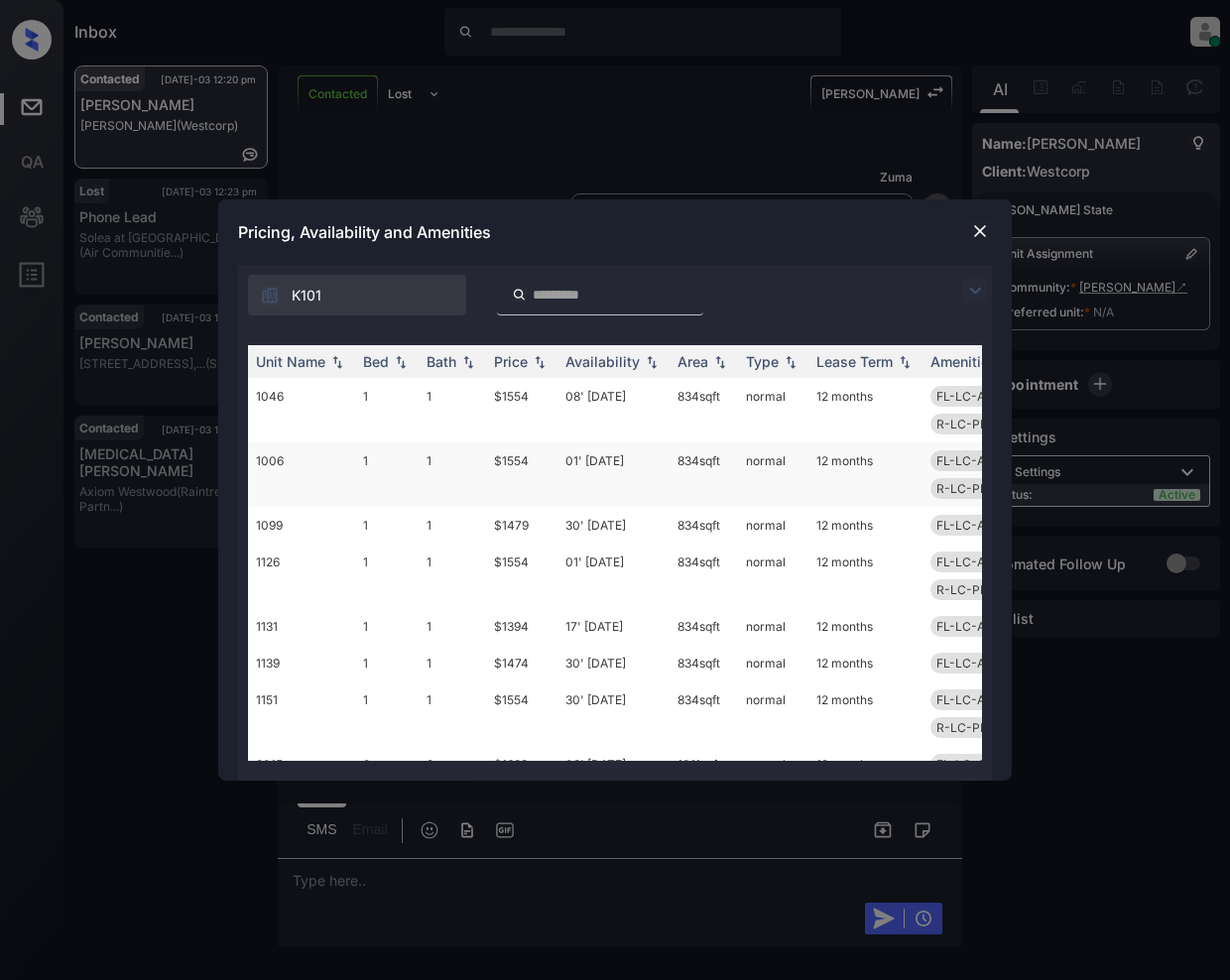 scroll, scrollTop: 0, scrollLeft: 0, axis: both 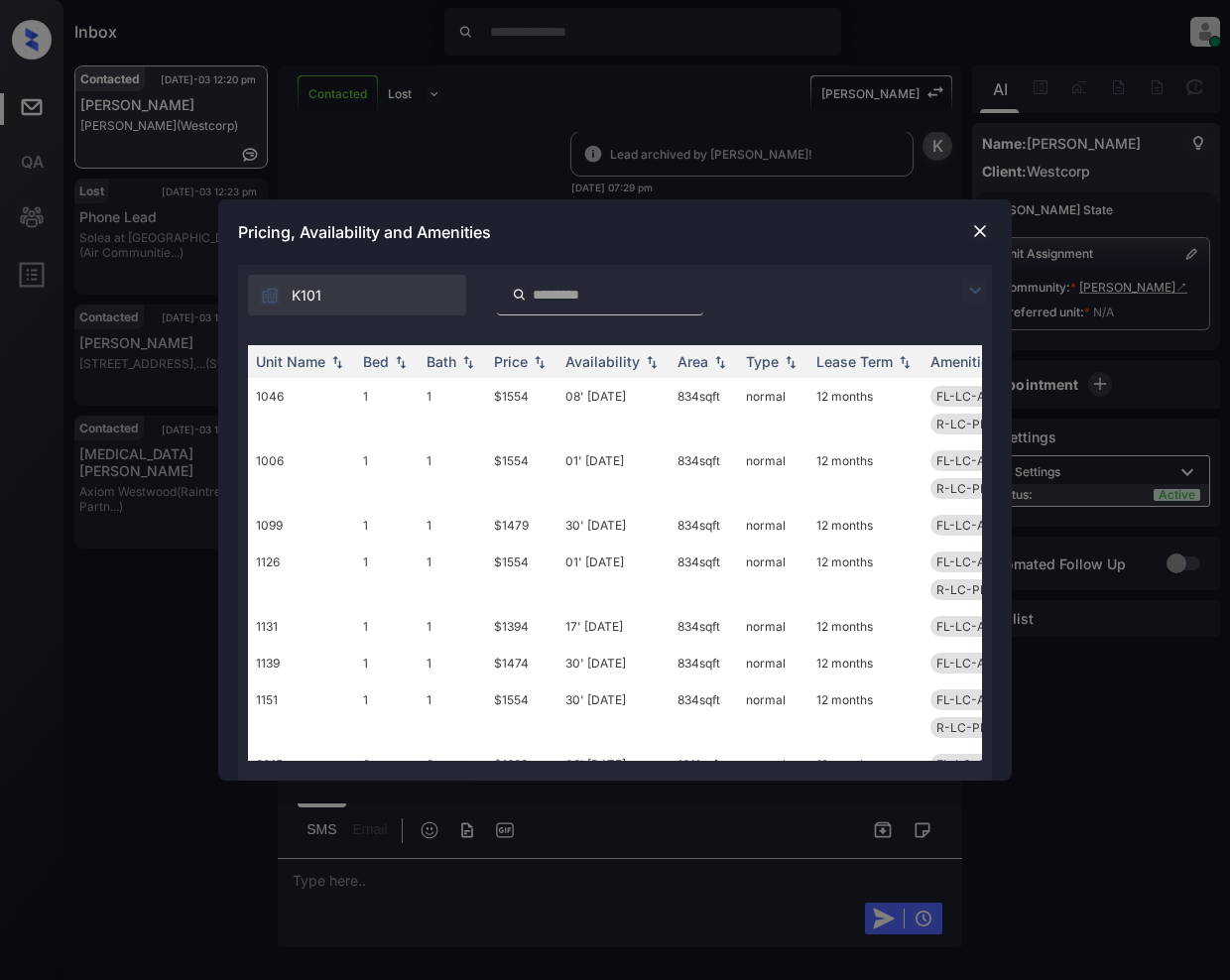 click at bounding box center (975, 291) 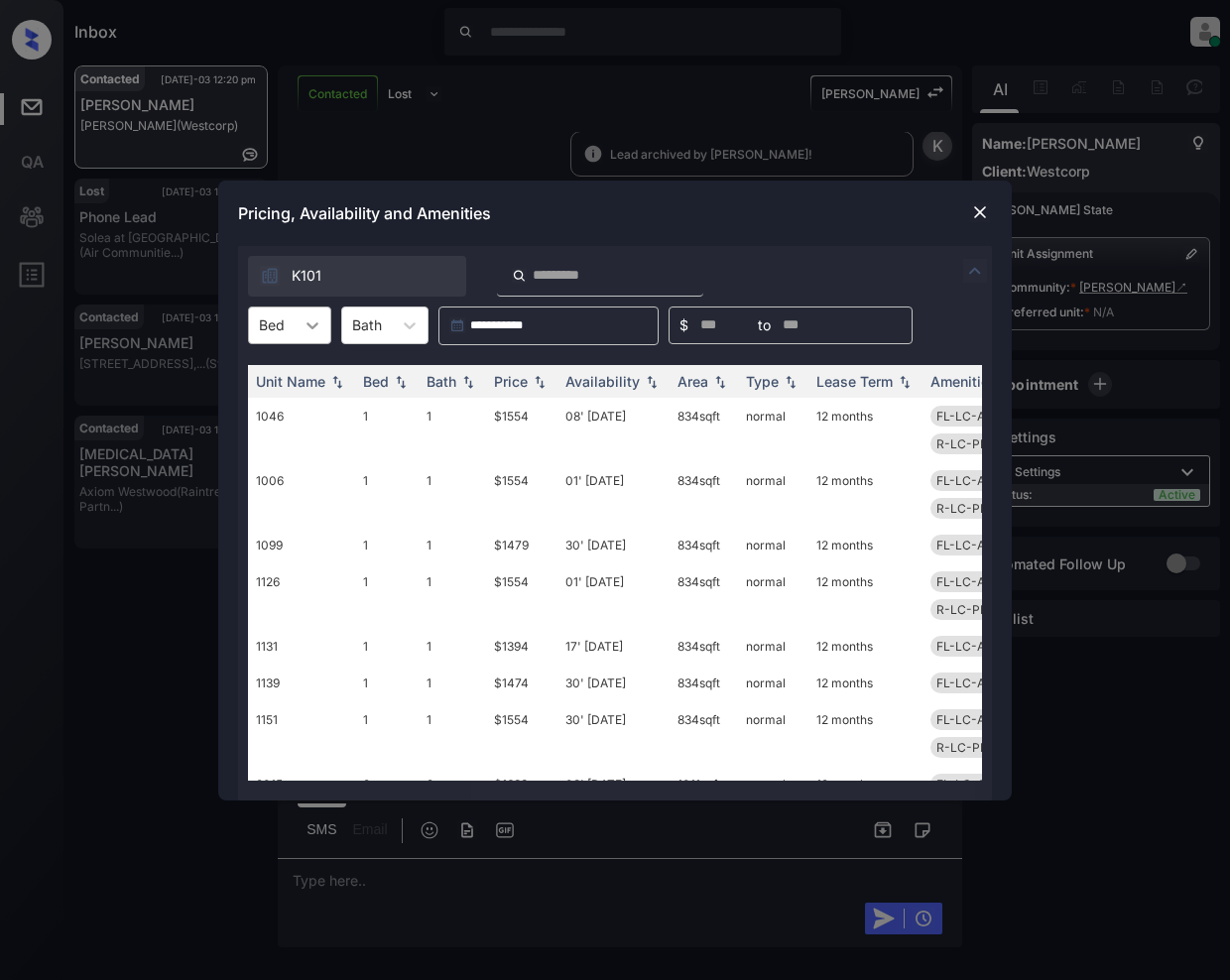 click 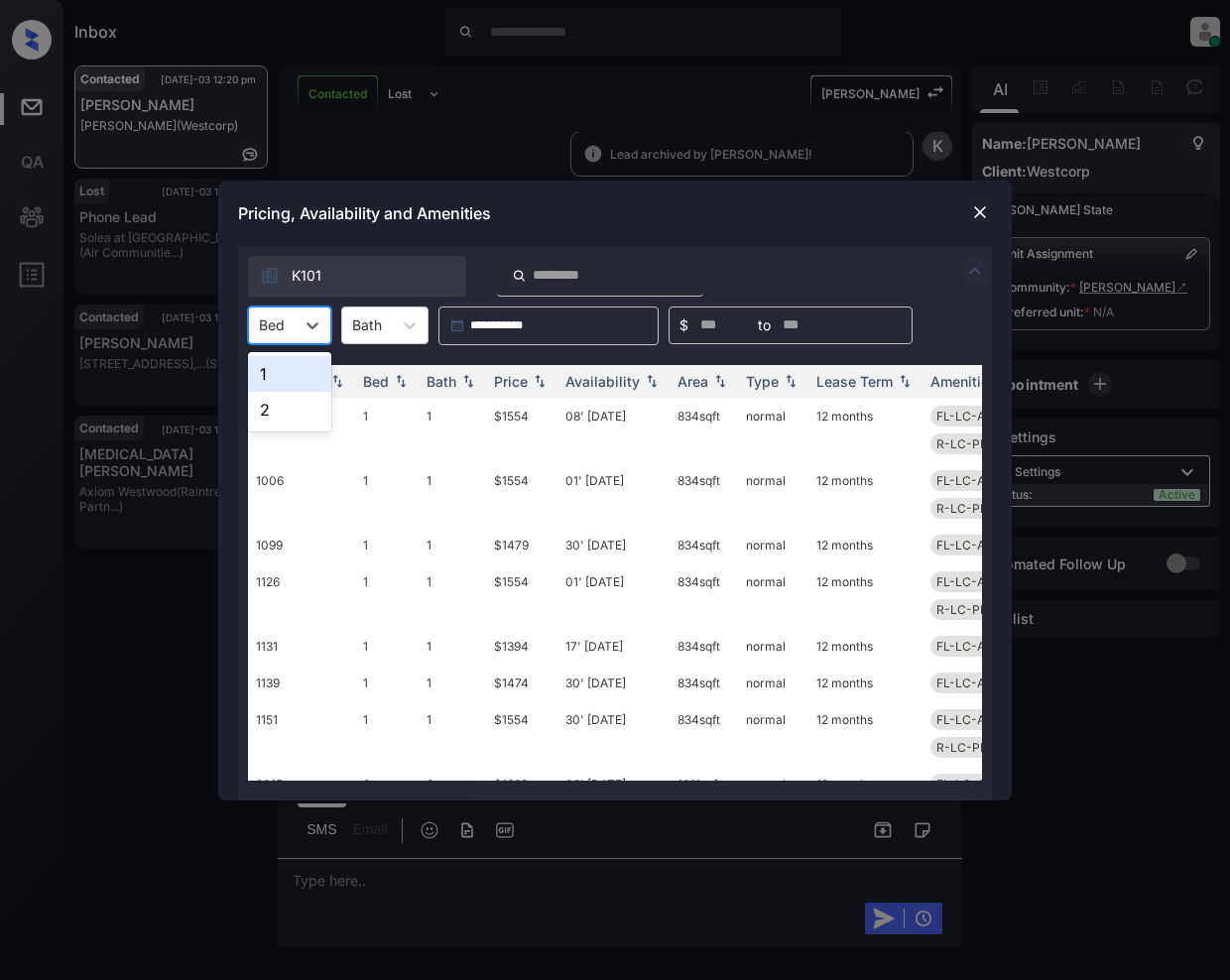 click on "1" at bounding box center (290, 374) 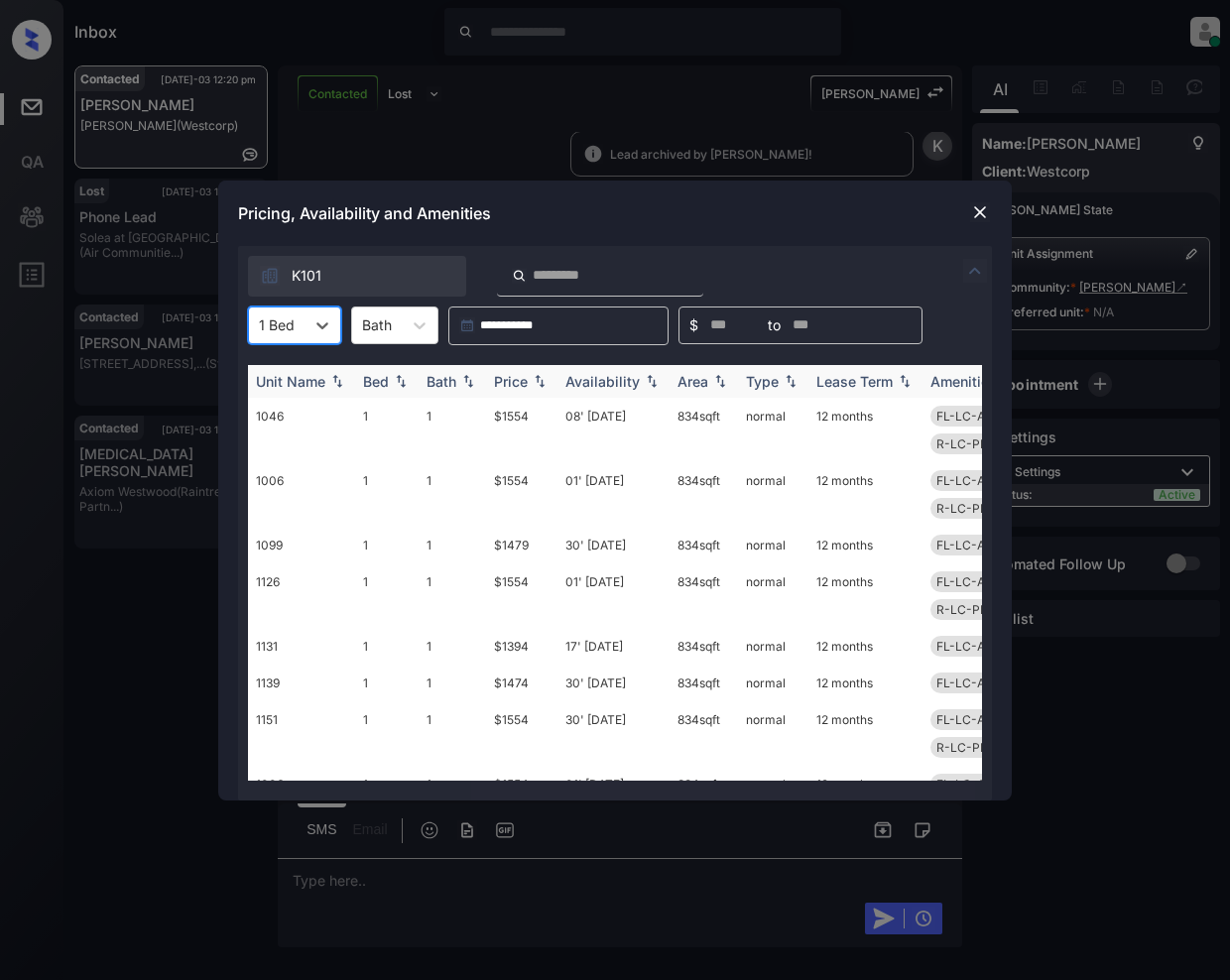 click at bounding box center (540, 381) 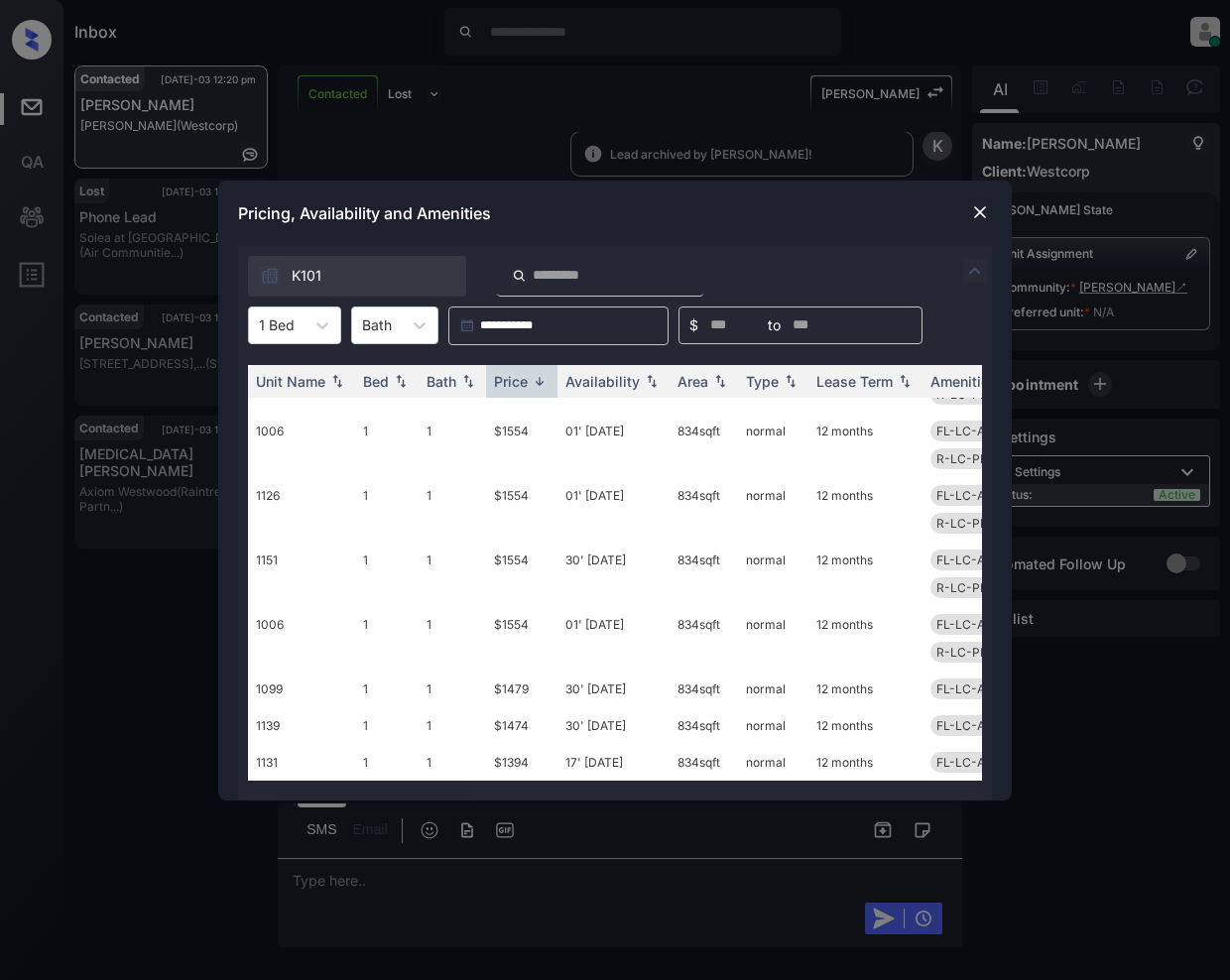 scroll, scrollTop: 69, scrollLeft: 0, axis: vertical 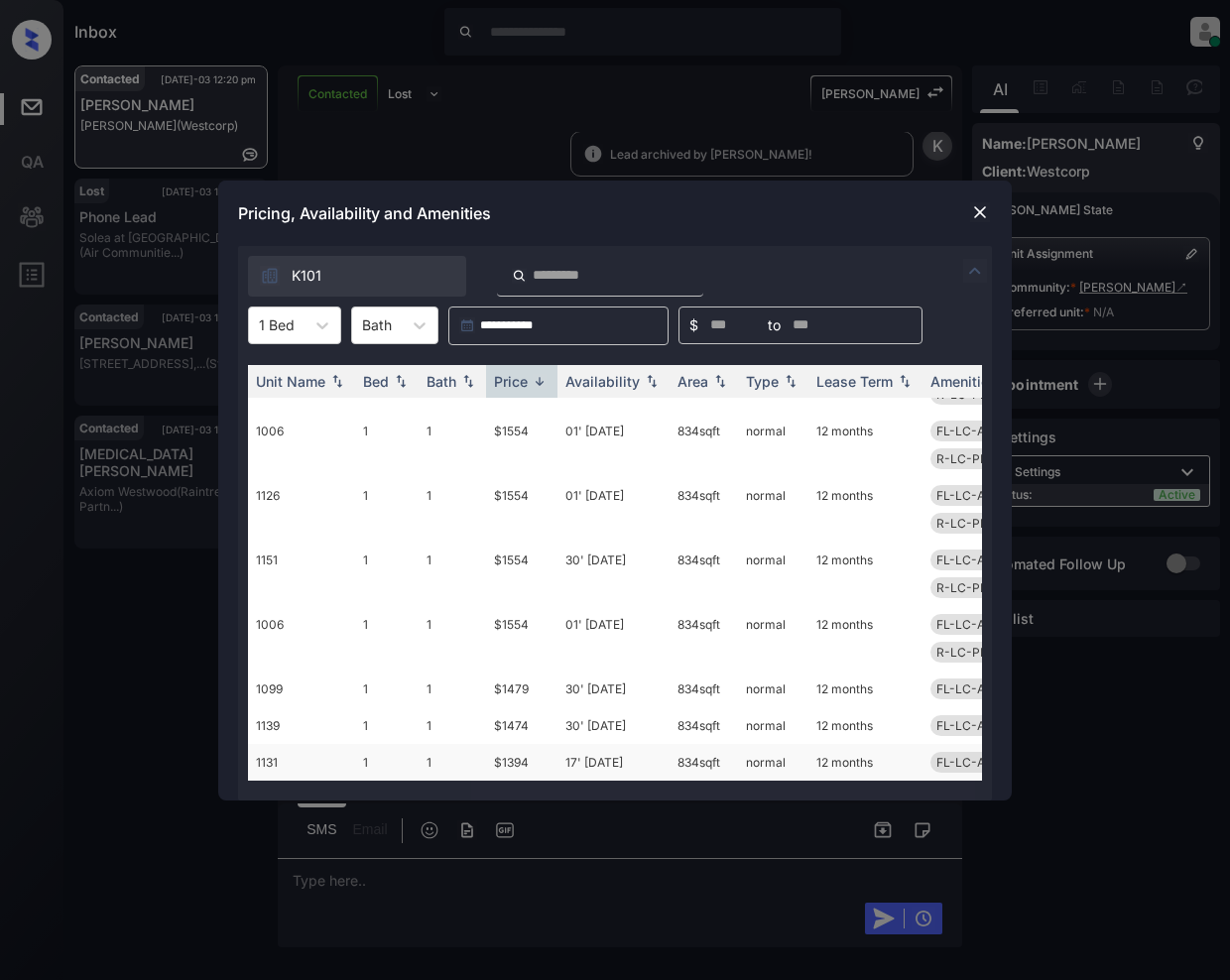 click on "$1394" at bounding box center (522, 762) 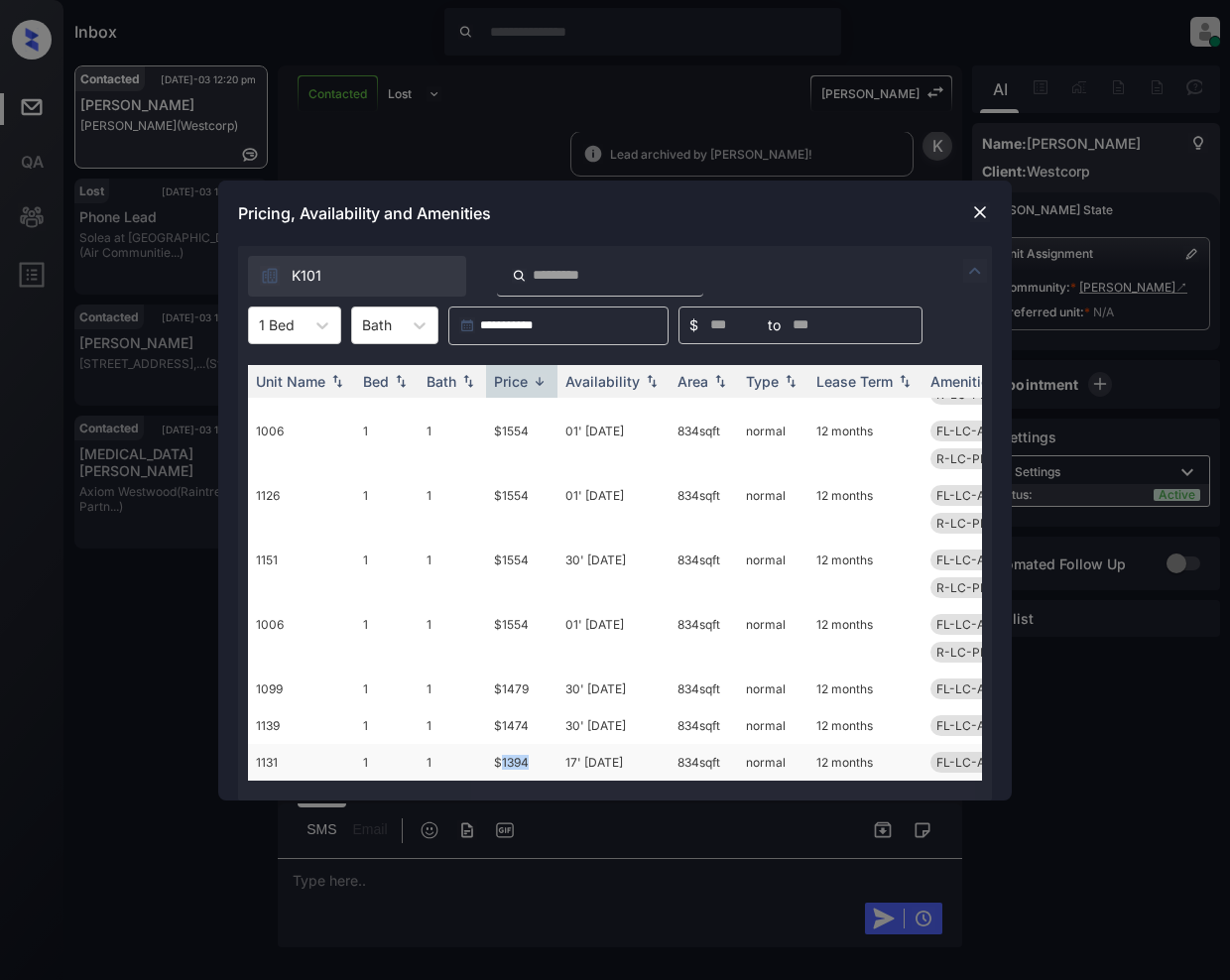 click on "$1394" at bounding box center (522, 762) 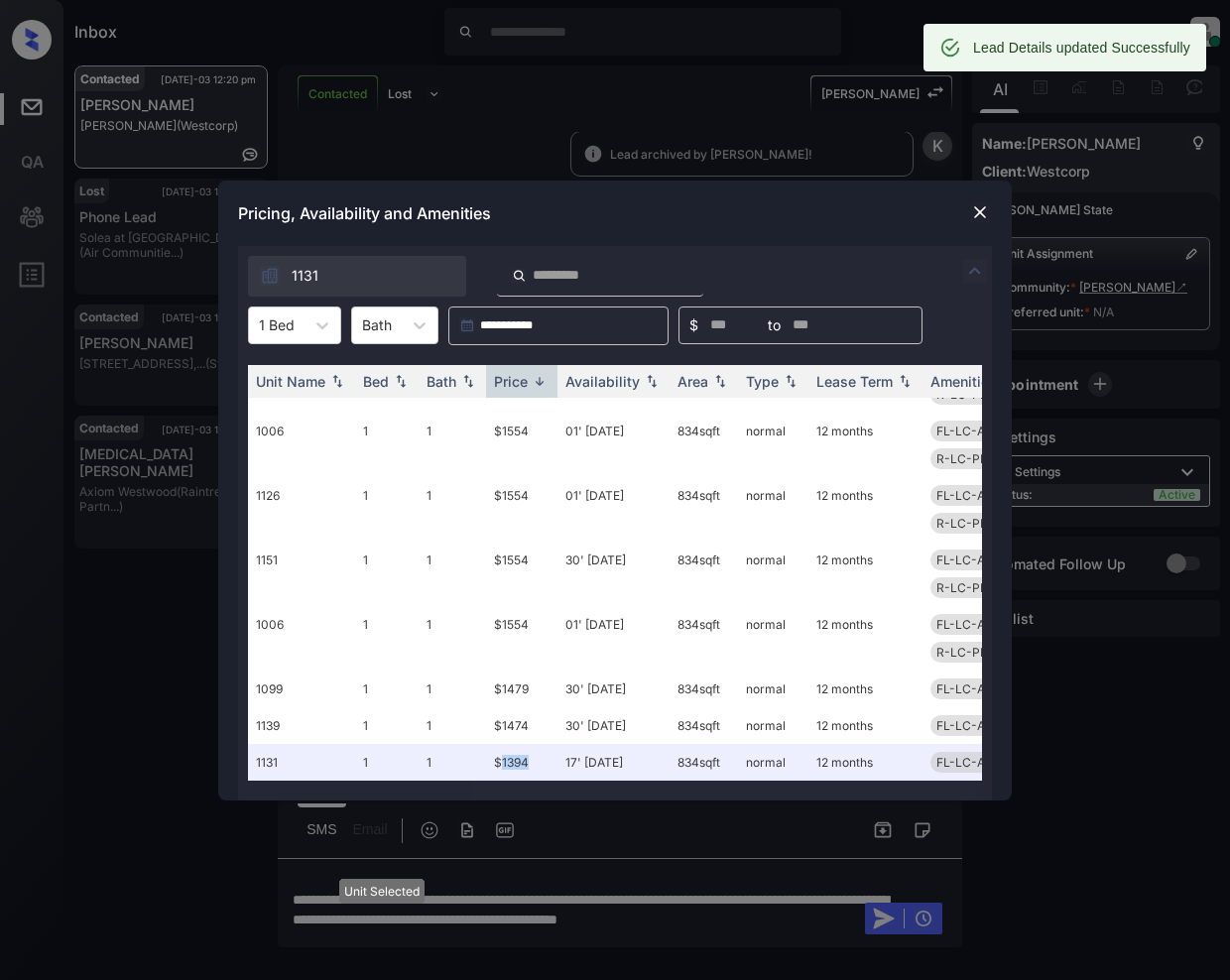click at bounding box center (980, 212) 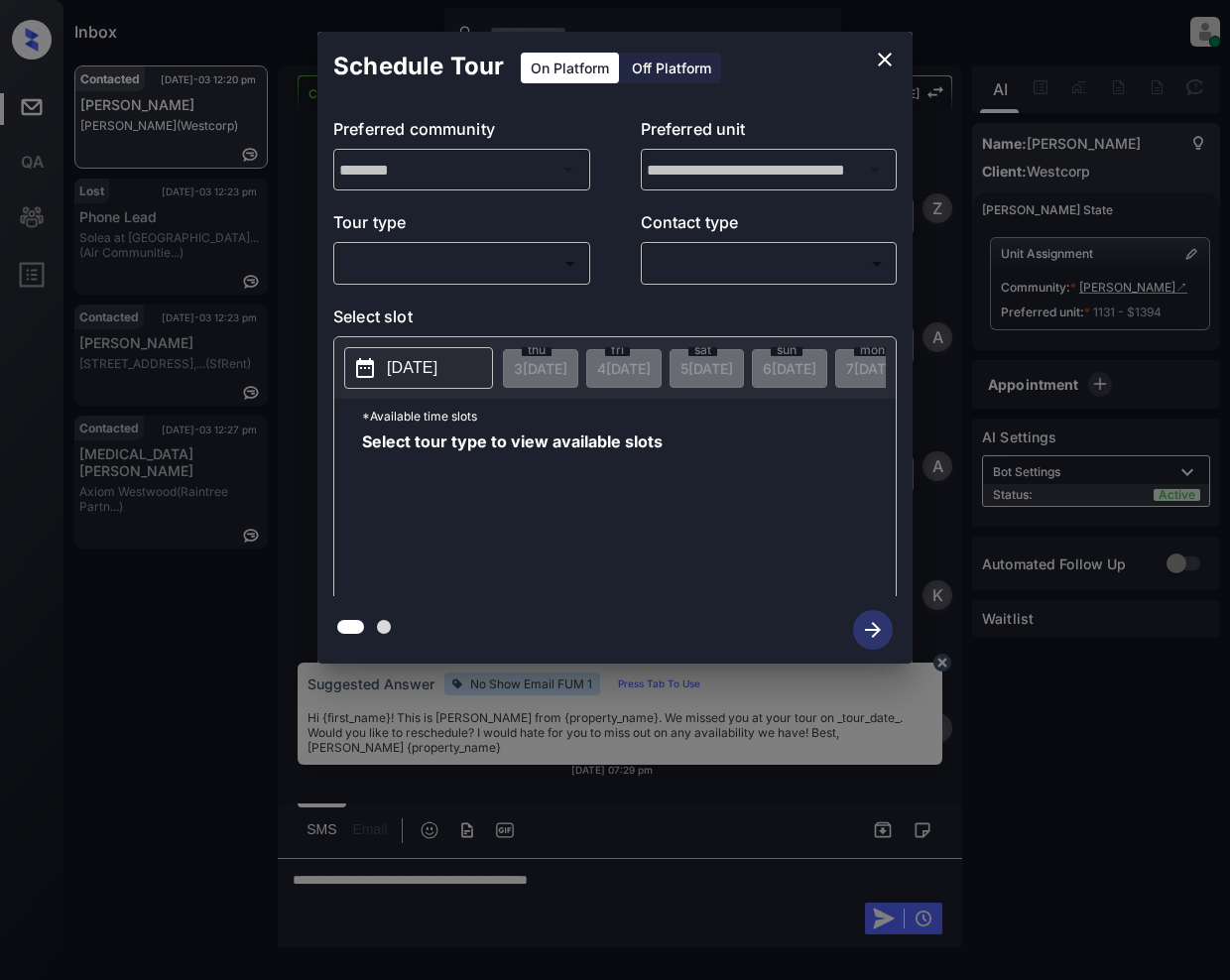 scroll, scrollTop: 0, scrollLeft: 0, axis: both 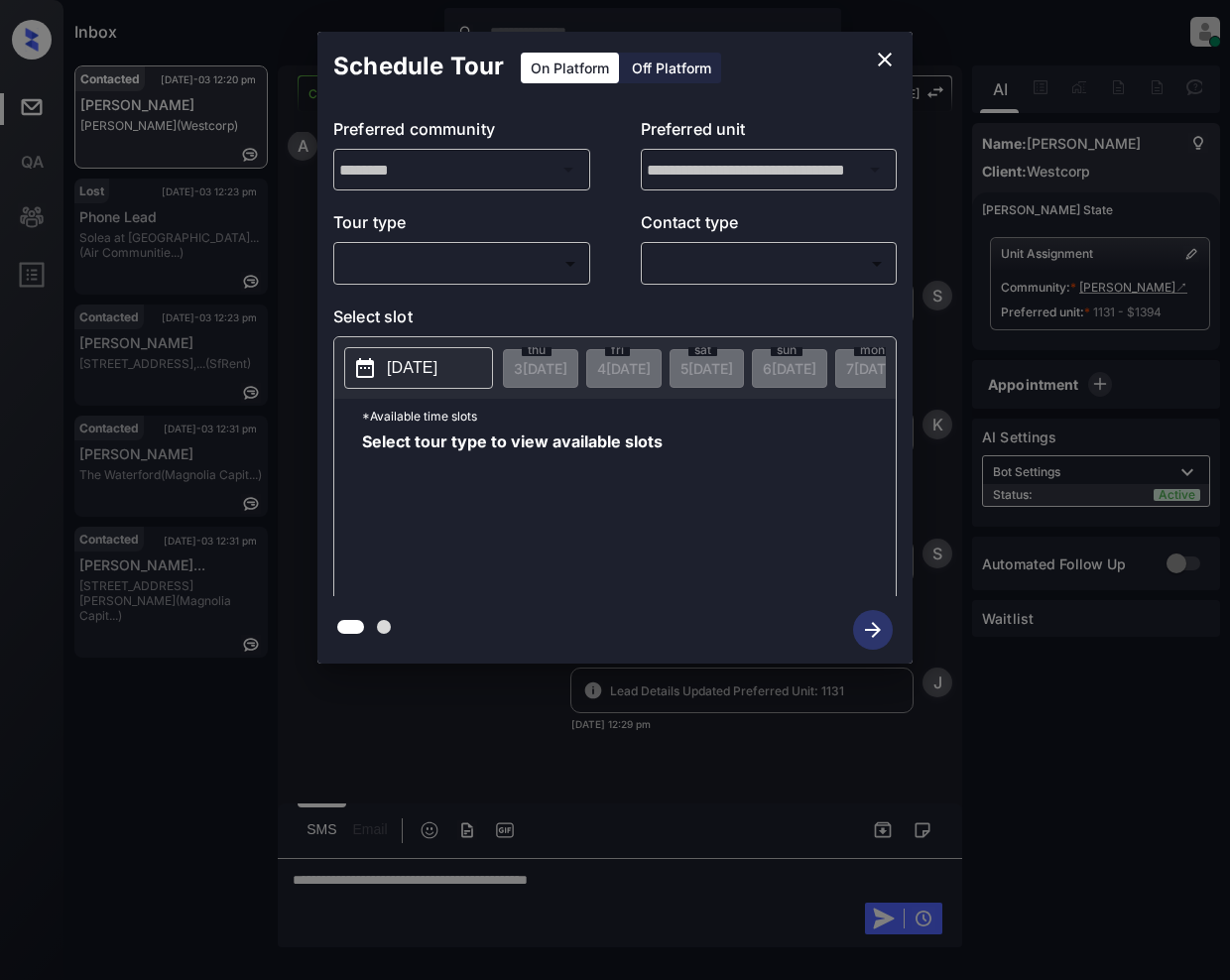 click on "Inbox Jeramie Castro Online Set yourself   offline Set yourself   on break Profile Switch to  light  mode Sign out Contacted Jul-03 12:20 pm   Abigail George Talavera  (Westcorp) Lost Jul-03 12:23 pm   Phone Lead Solea at Miami...  (Air Communitie...) Contacted Jul-03 12:23 pm   Tanisha Mcleod 2210 10th Ave,...  (SfRent) Contacted Jul-03 12:31 pm   Carlos Guzman The Waterford  (Magnolia Capit...) Contacted Jul-03 12:31 pm   Kathryn Karasi... 4550 Cherry Cr...  (Magnolia Capit...) Contacted Lost Lead Sentiment: Angry Upon sliding the acknowledgement:  Lead will move to lost stage. * ​ SMS and call option will be set to opt out. AFM will be turned off for the lead. Kelsey New Message Zuma Lead transferred to leasing agent: kelsey Jul 01, 2025 07:29 pm  Sync'd w  knock Z New Message Agent Lead created via webhook in Inbound stage. Jul 01, 2025 07:29 pm A New Message Agent AFM Request sent to Kelsey. Jul 01, 2025 07:29 pm A New Message Kelsey Jul 01, 2025 07:29 pm   | TemplateAFMSms  Sync'd w  knock K Kelsey K" at bounding box center [615, 490] 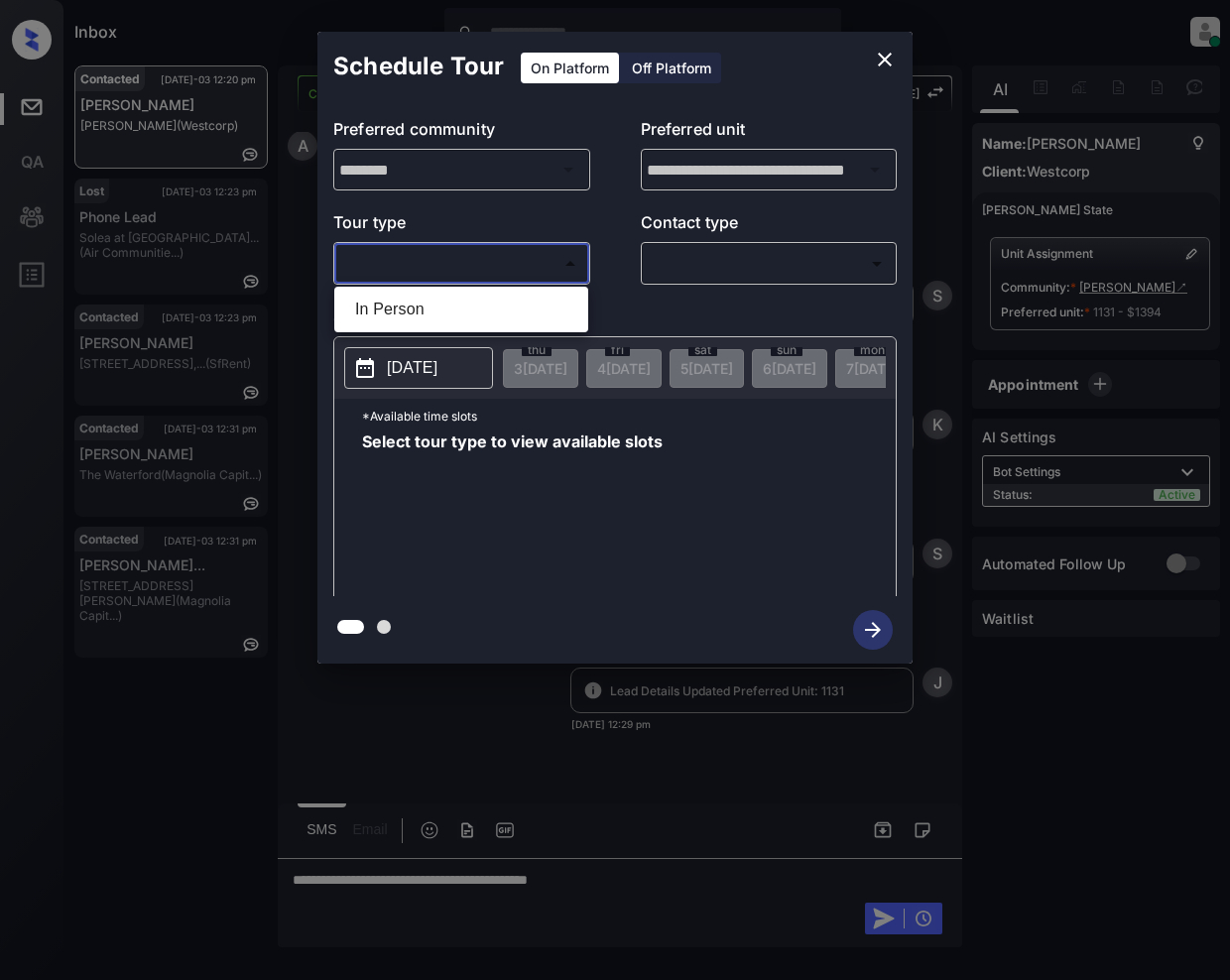click at bounding box center [615, 490] 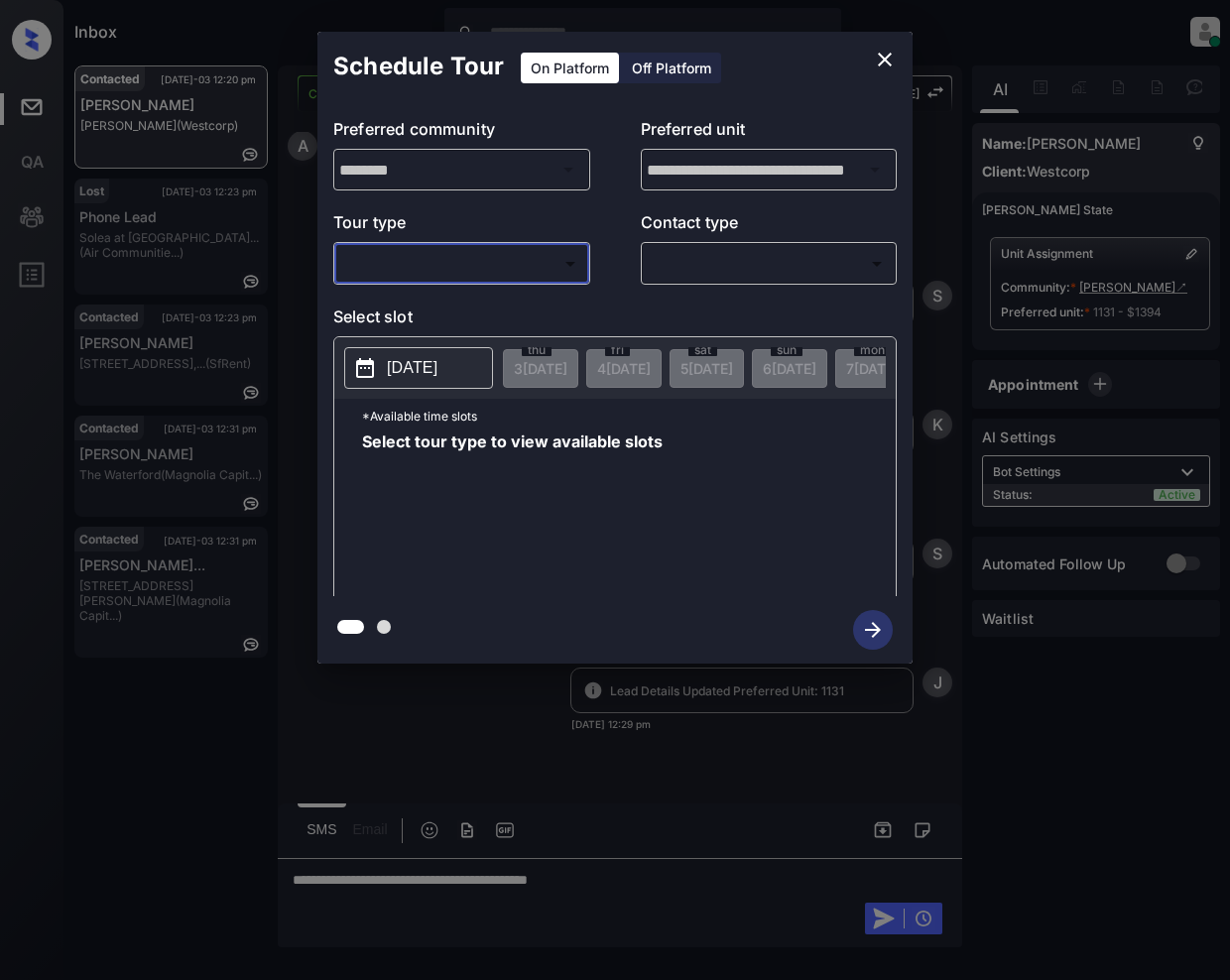 click 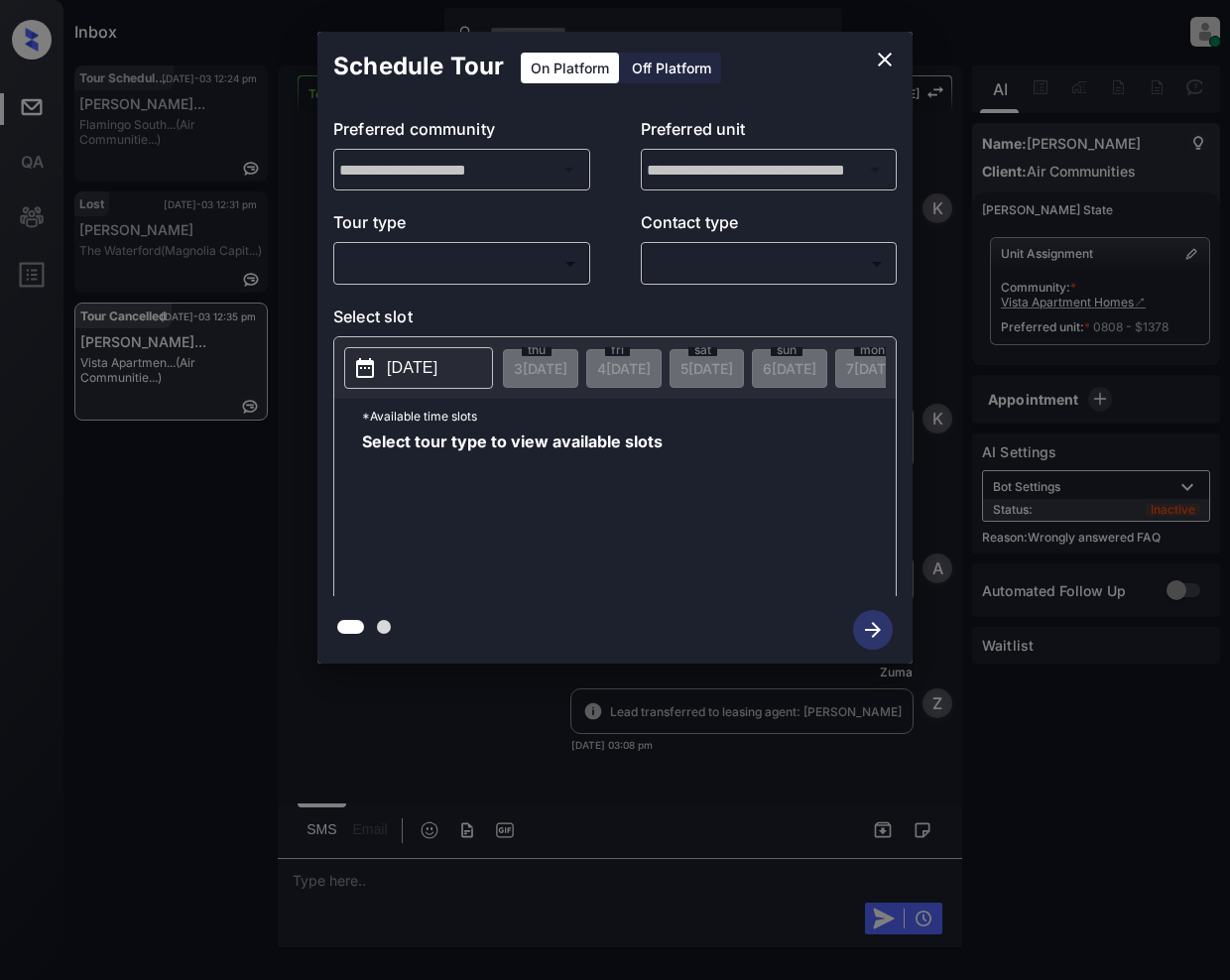 scroll, scrollTop: 0, scrollLeft: 0, axis: both 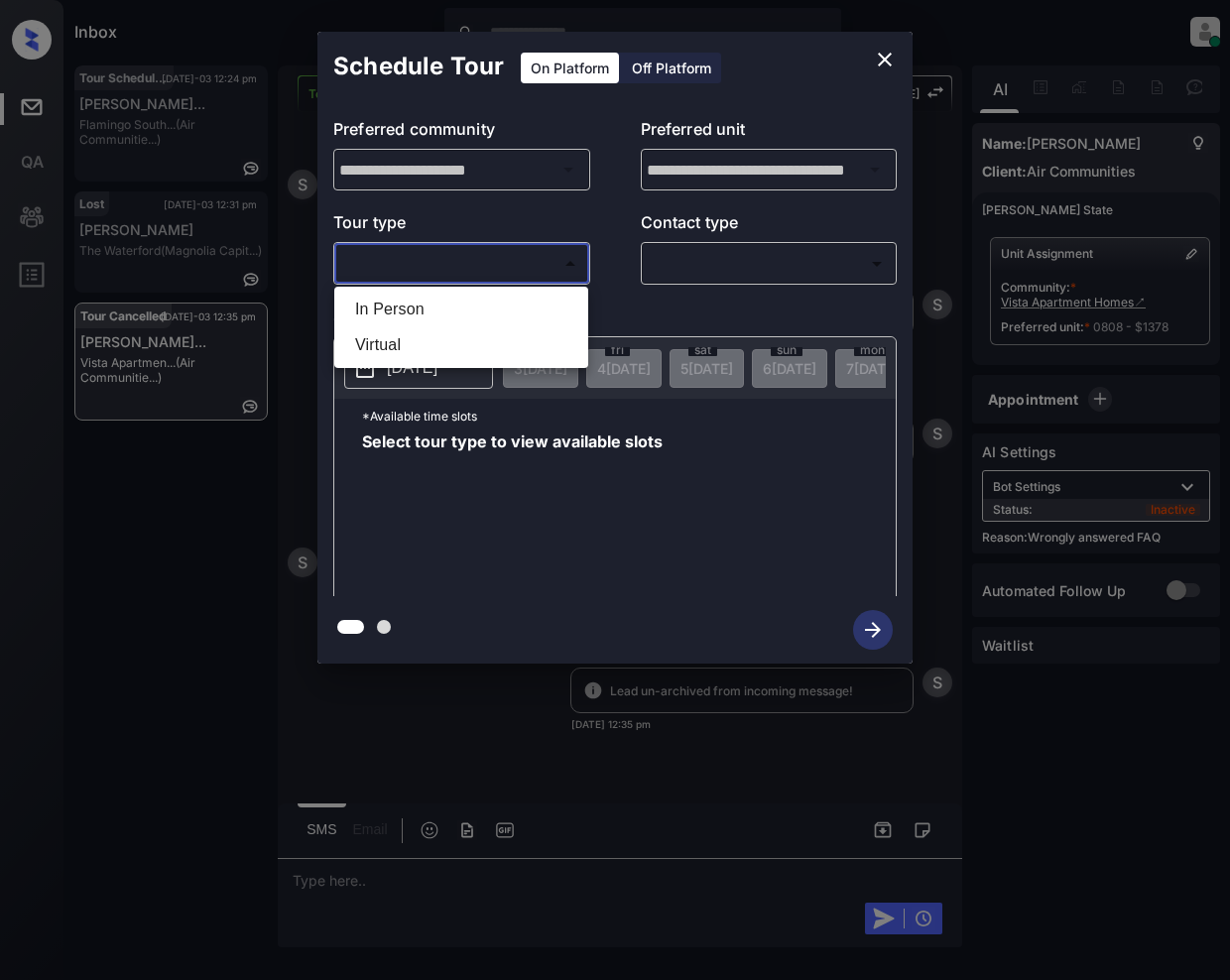 click on "Inbox Jeramie Castro Online Set yourself   offline Set yourself   on break Profile Switch to  light  mode Sign out Tour Scheduled Jul-03 12:24 pm   Nicklaus Baxte... Flamingo South...  (Air Communitie...) Lost Jul-03 12:31 pm   Carlos Guzman The Waterford  (Magnolia Capit...) Tour Cancelled Jul-03 12:35 pm   Sheila Penning... Vista Apartmen...  (Air Communitie...) Tour Cancelled Lost Lead Sentiment: Angry Upon sliding the acknowledgement:  Lead will move to lost stage. * ​ SMS and call option will be set to opt out. AFM will be turned off for the lead. Kelsey New Message Kelsey Notes Note: <a href="https://conversation.getzuma.com/68630ad7ed5379d6dce05fb4">https://conversation.getzuma.com/68630ad7ed5379d6dce05fb4</a> - Paste this link into your browser to view Kelsey’s conversation with the prospect Jun 30, 2025 03:08 pm  Sync'd w  entrata K New Message Kelsey Due to the activation of disableLeadTransfer feature flag, Kelsey will no longer transfer ownership of this CRM guest card Jun 30, 2025 03:08 pm K" at bounding box center (615, 490) 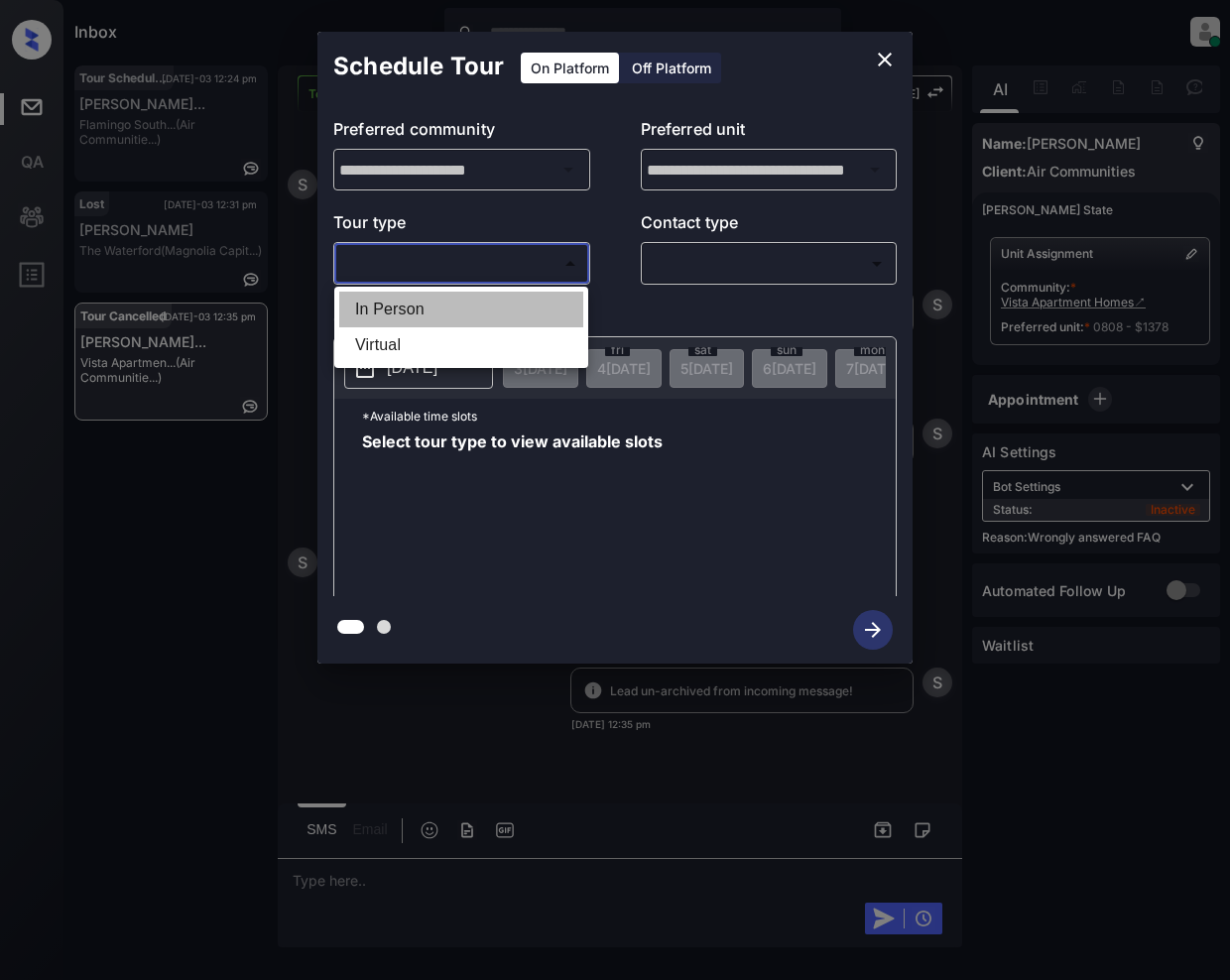 click on "In Person" at bounding box center (461, 309) 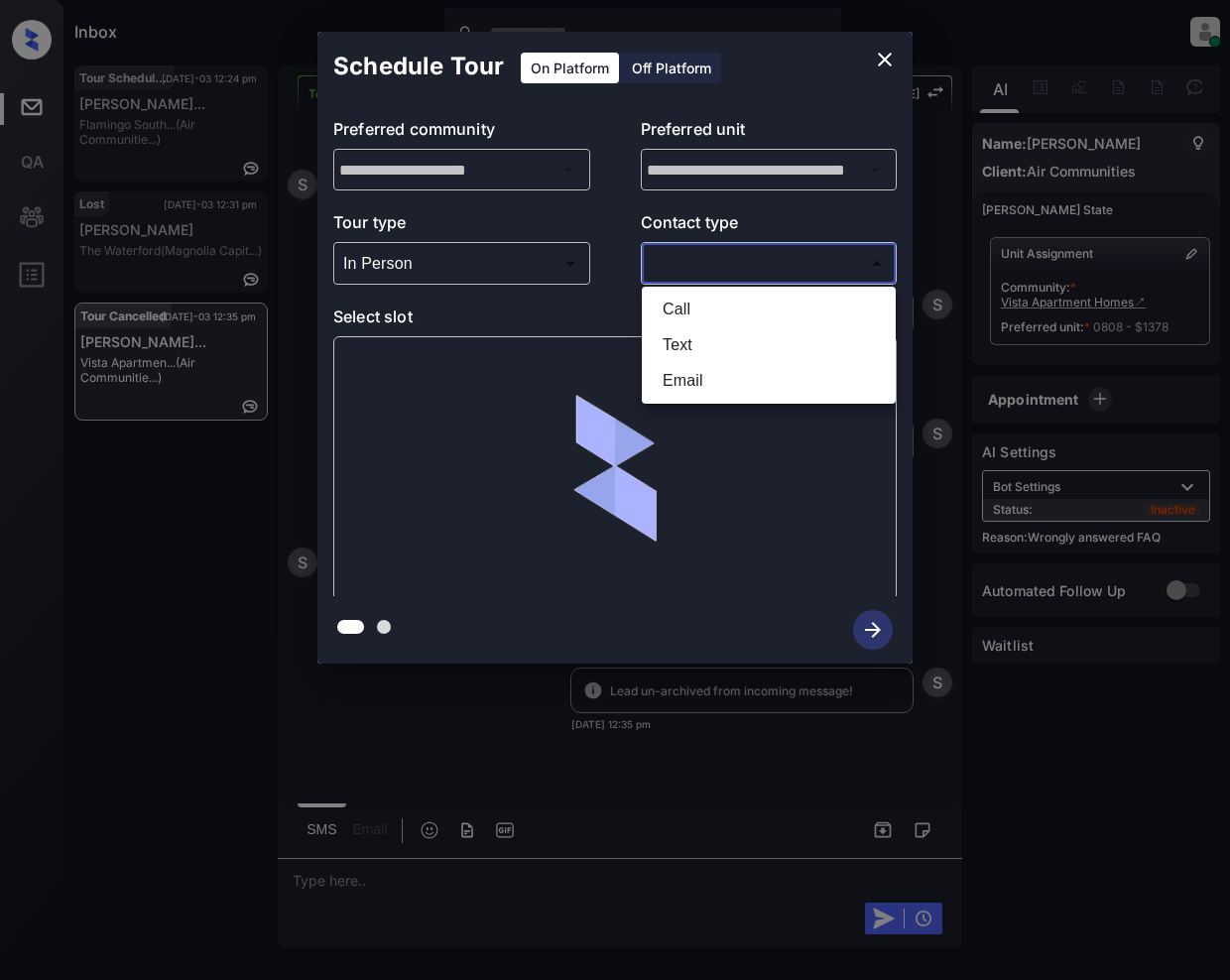 click on "Inbox Jeramie Castro Online Set yourself   offline Set yourself   on break Profile Switch to  light  mode Sign out Tour Scheduled Jul-03 12:24 pm   Nicklaus Baxte... Flamingo South...  (Air Communitie...) Lost Jul-03 12:31 pm   Carlos Guzman The Waterford  (Magnolia Capit...) Tour Cancelled Jul-03 12:35 pm   Sheila Penning... Vista Apartmen...  (Air Communitie...) Tour Cancelled Lost Lead Sentiment: Angry Upon sliding the acknowledgement:  Lead will move to lost stage. * ​ SMS and call option will be set to opt out. AFM will be turned off for the lead. Kelsey New Message Kelsey Notes Note: <a href="https://conversation.getzuma.com/68630ad7ed5379d6dce05fb4">https://conversation.getzuma.com/68630ad7ed5379d6dce05fb4</a> - Paste this link into your browser to view Kelsey’s conversation with the prospect Jun 30, 2025 03:08 pm  Sync'd w  entrata K New Message Kelsey Due to the activation of disableLeadTransfer feature flag, Kelsey will no longer transfer ownership of this CRM guest card Jun 30, 2025 03:08 pm K" at bounding box center [615, 490] 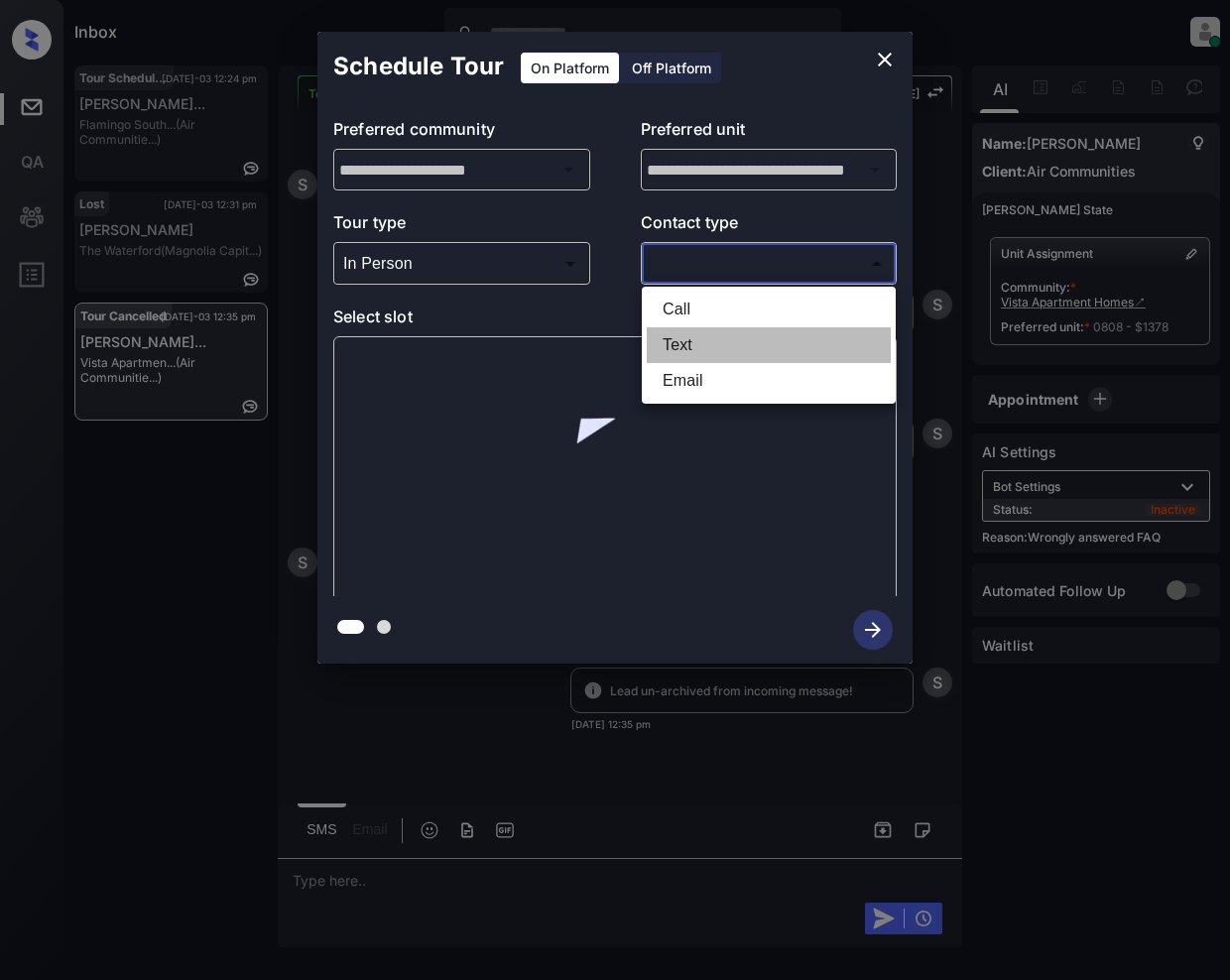 click on "Text" at bounding box center [769, 345] 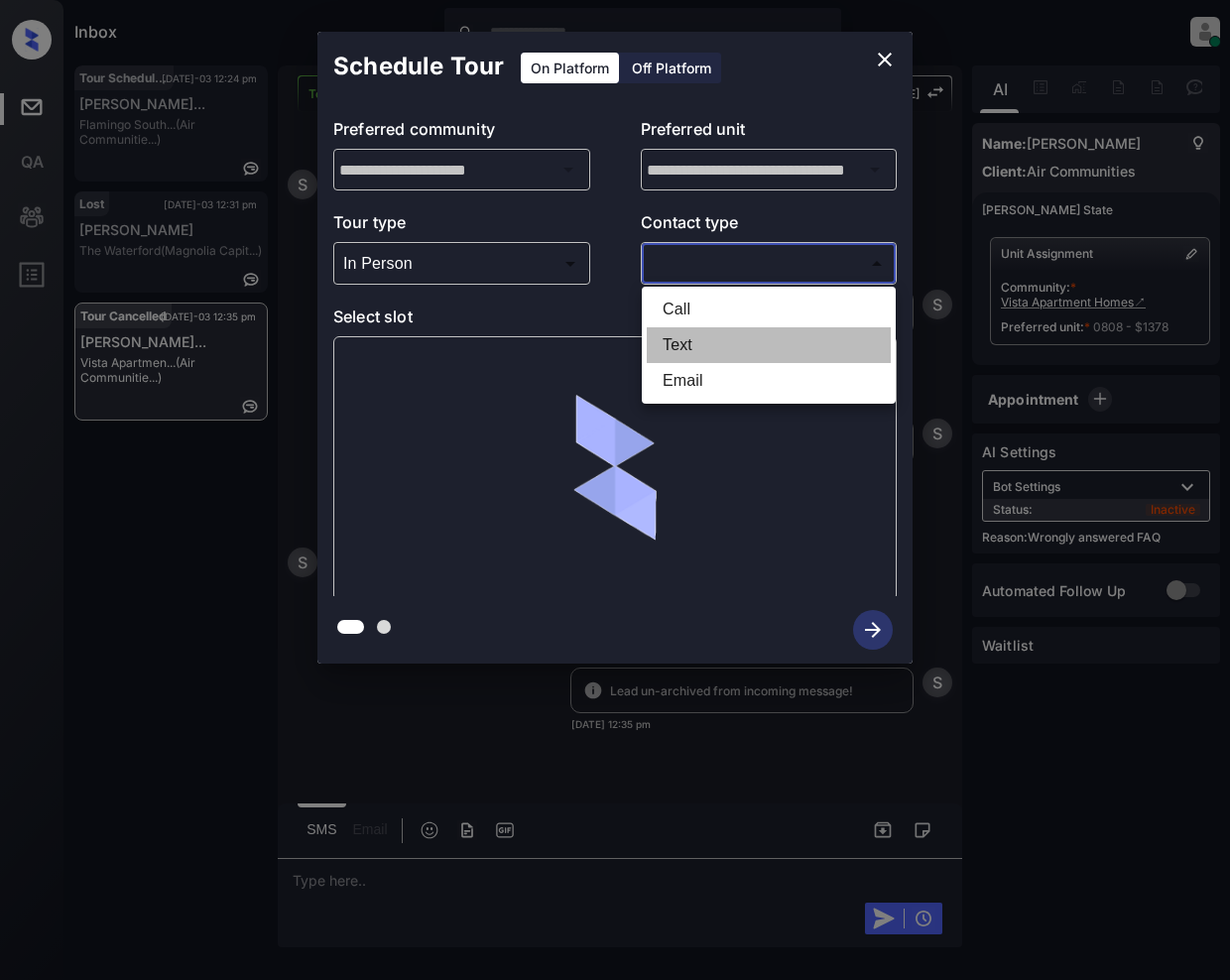 type on "****" 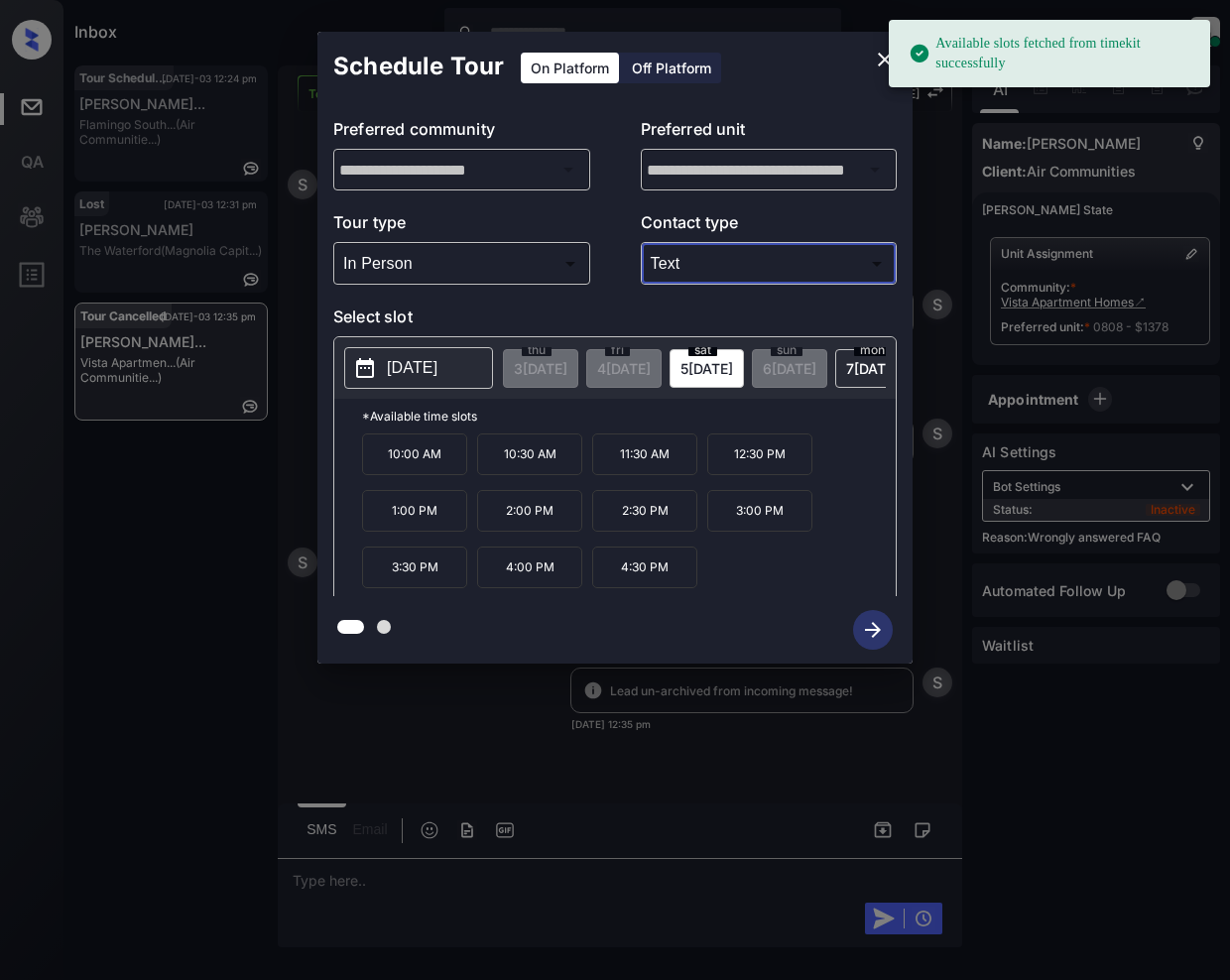 click on "7 JUL" at bounding box center [541, 368] 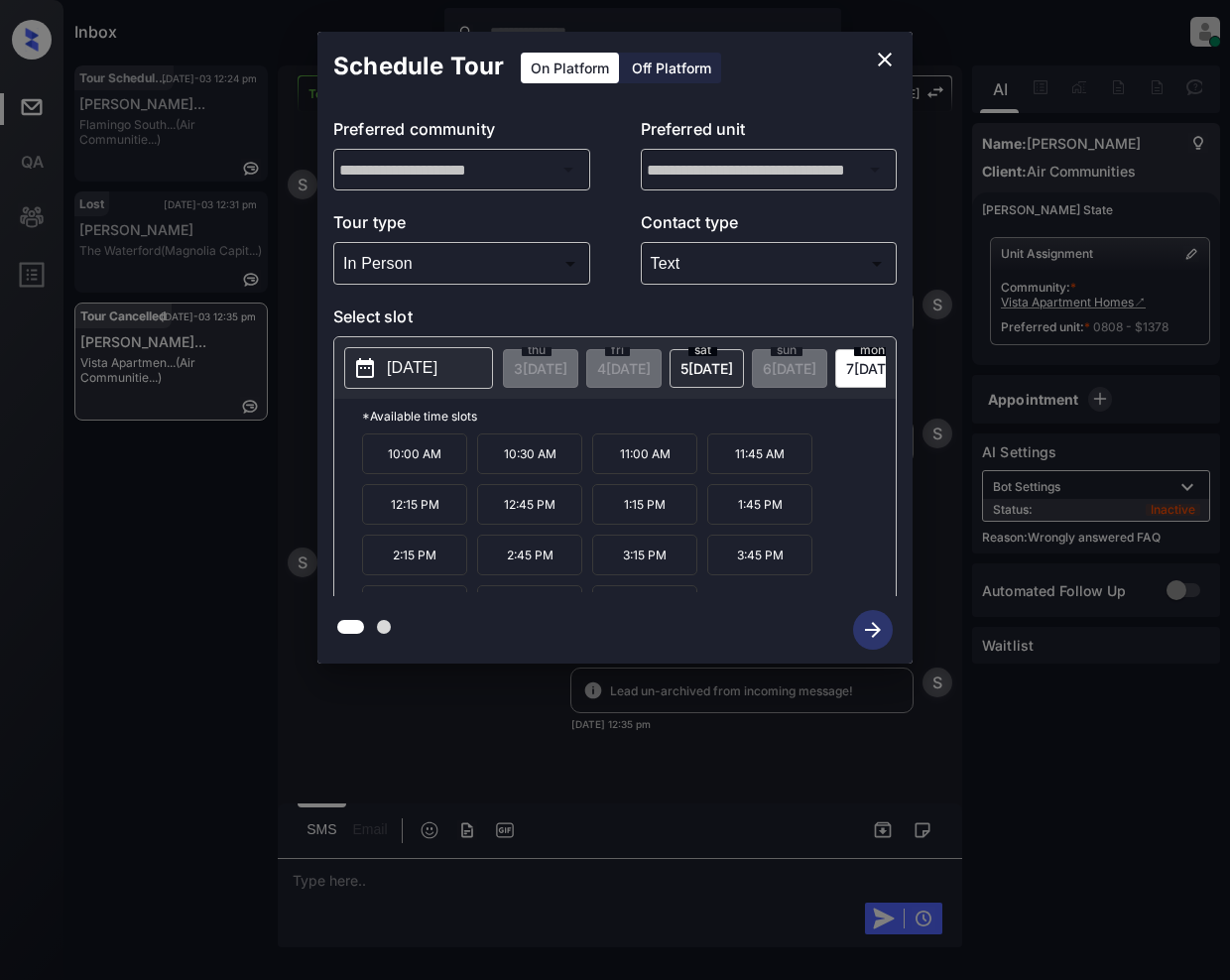 scroll, scrollTop: 36, scrollLeft: 0, axis: vertical 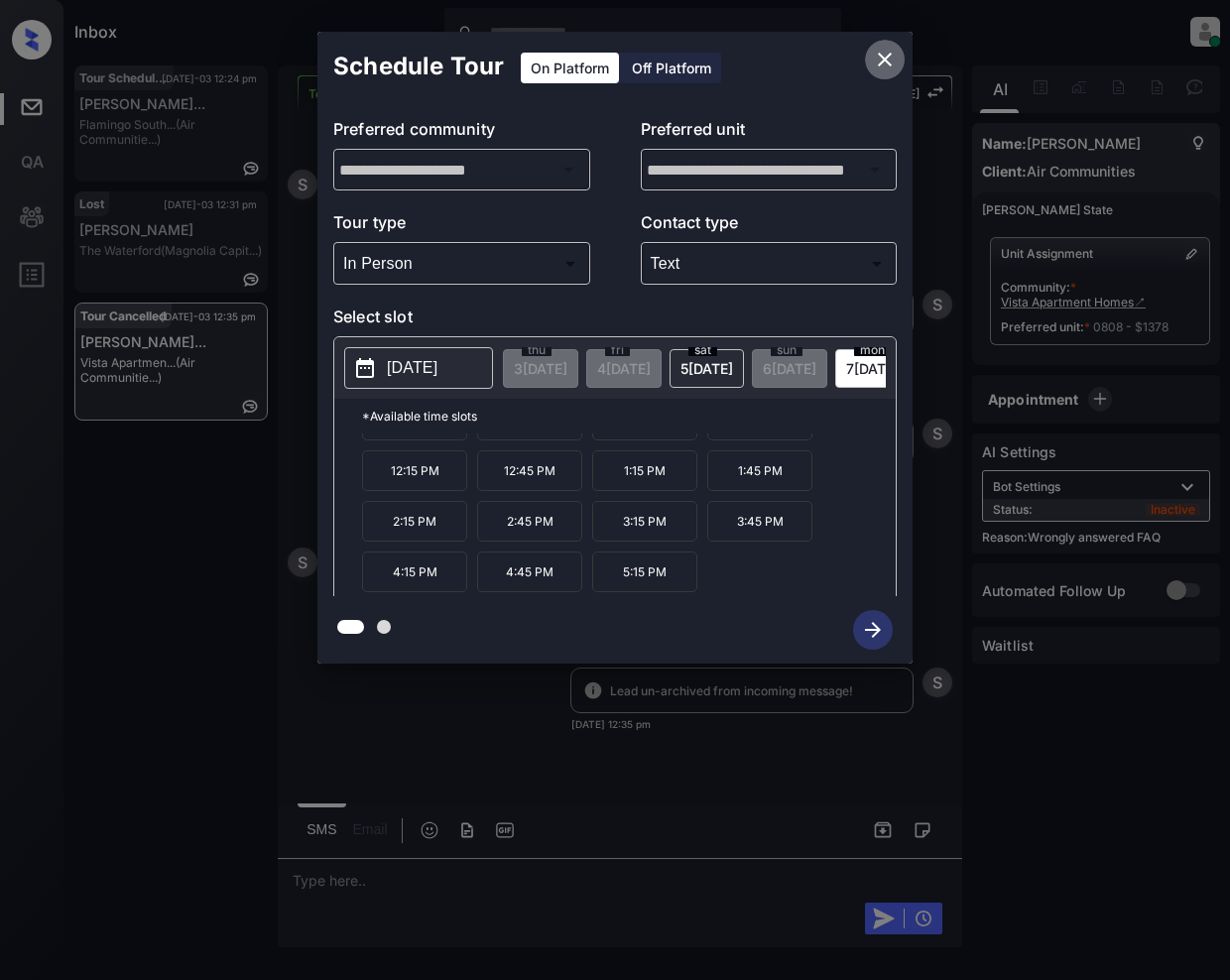 click at bounding box center (885, 60) 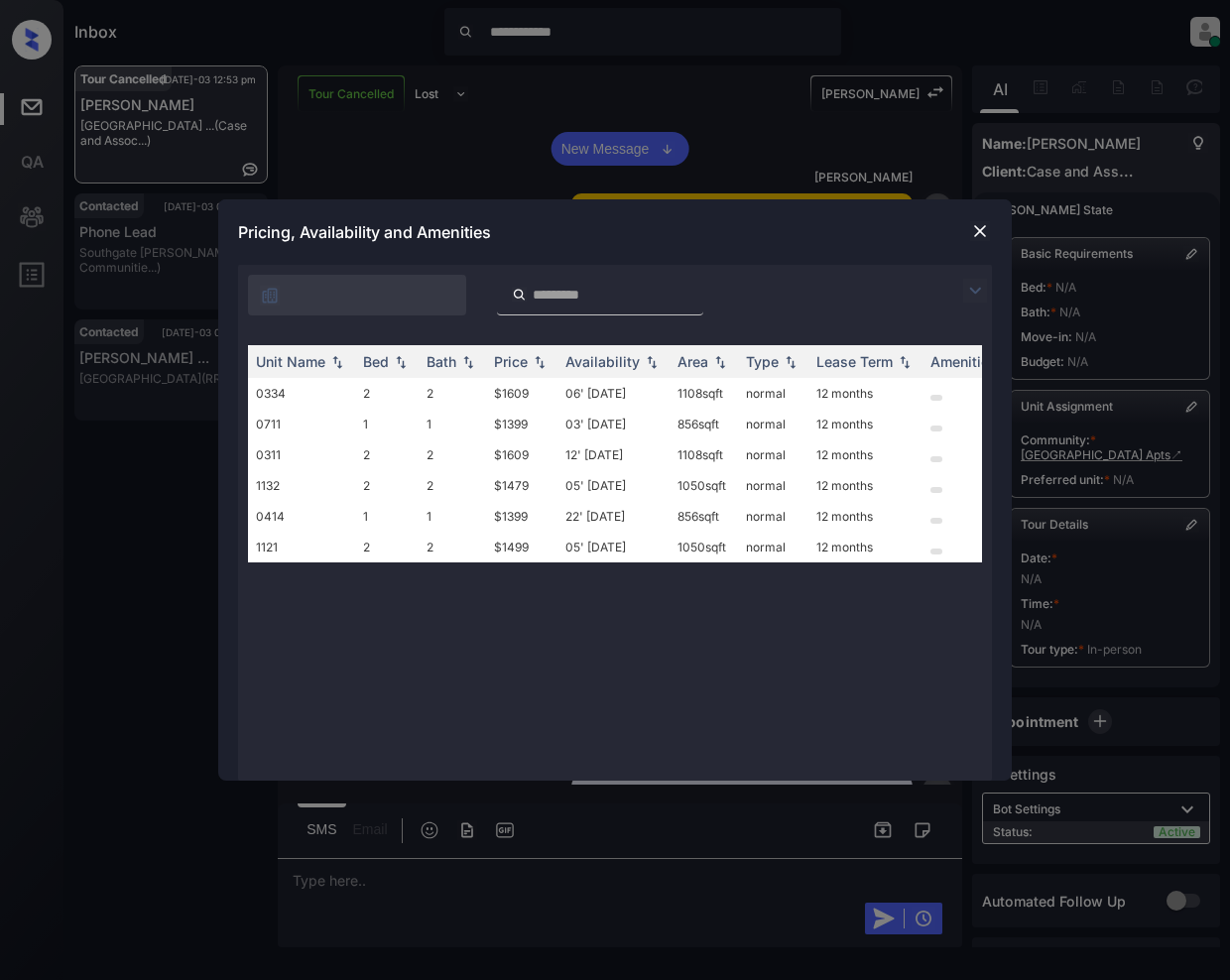 scroll, scrollTop: 0, scrollLeft: 0, axis: both 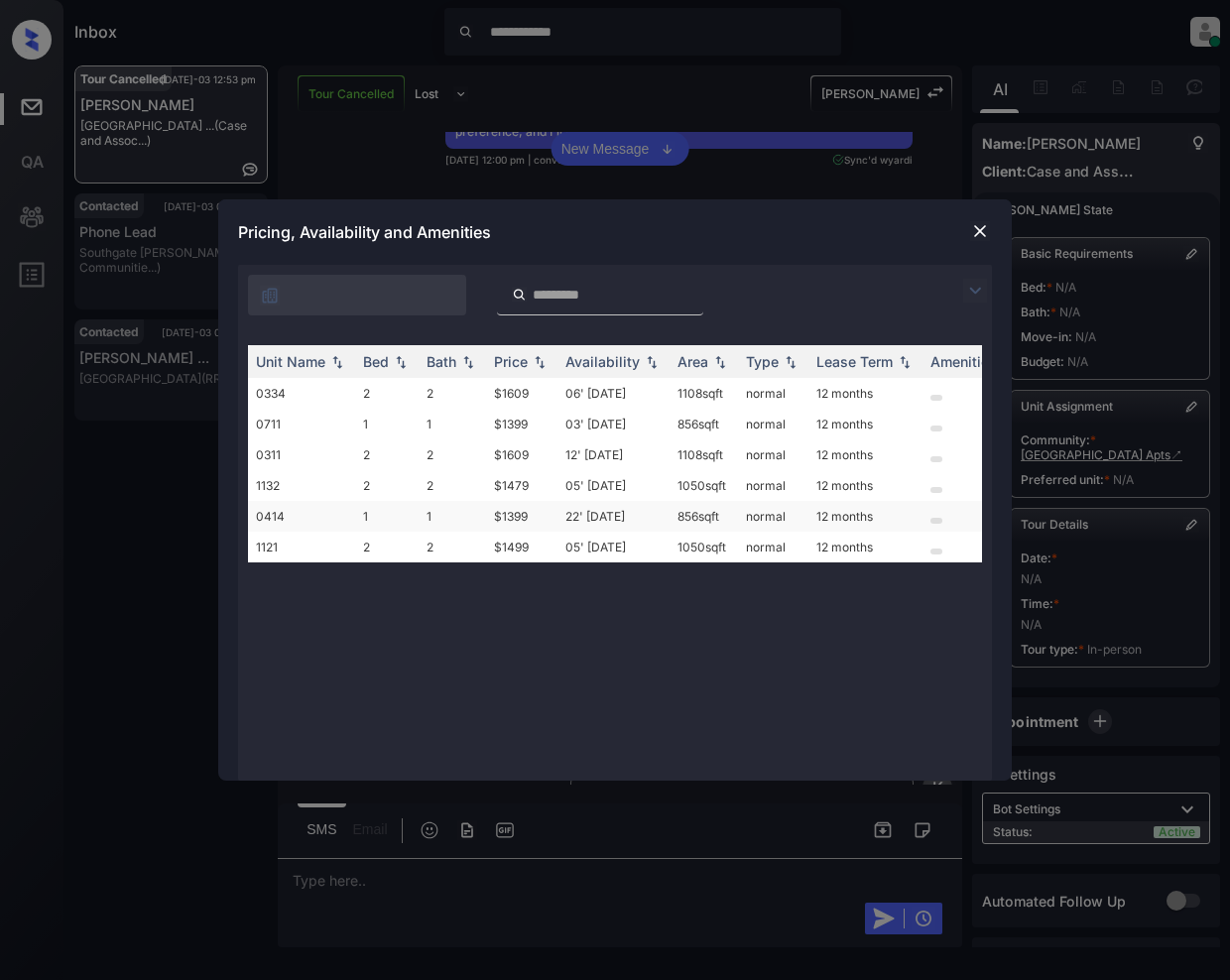 click on "$1399" at bounding box center (522, 516) 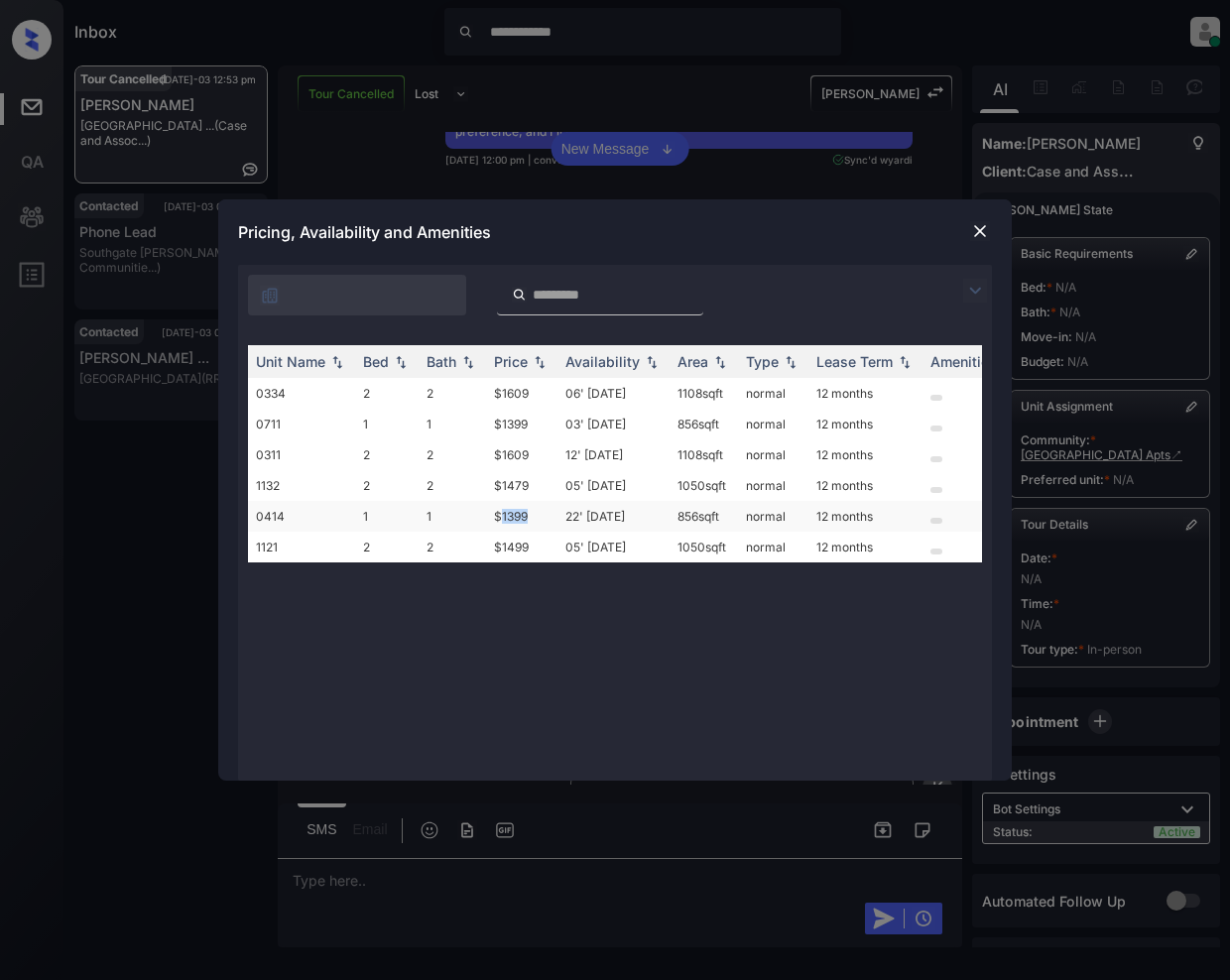 click on "$1399" at bounding box center (522, 516) 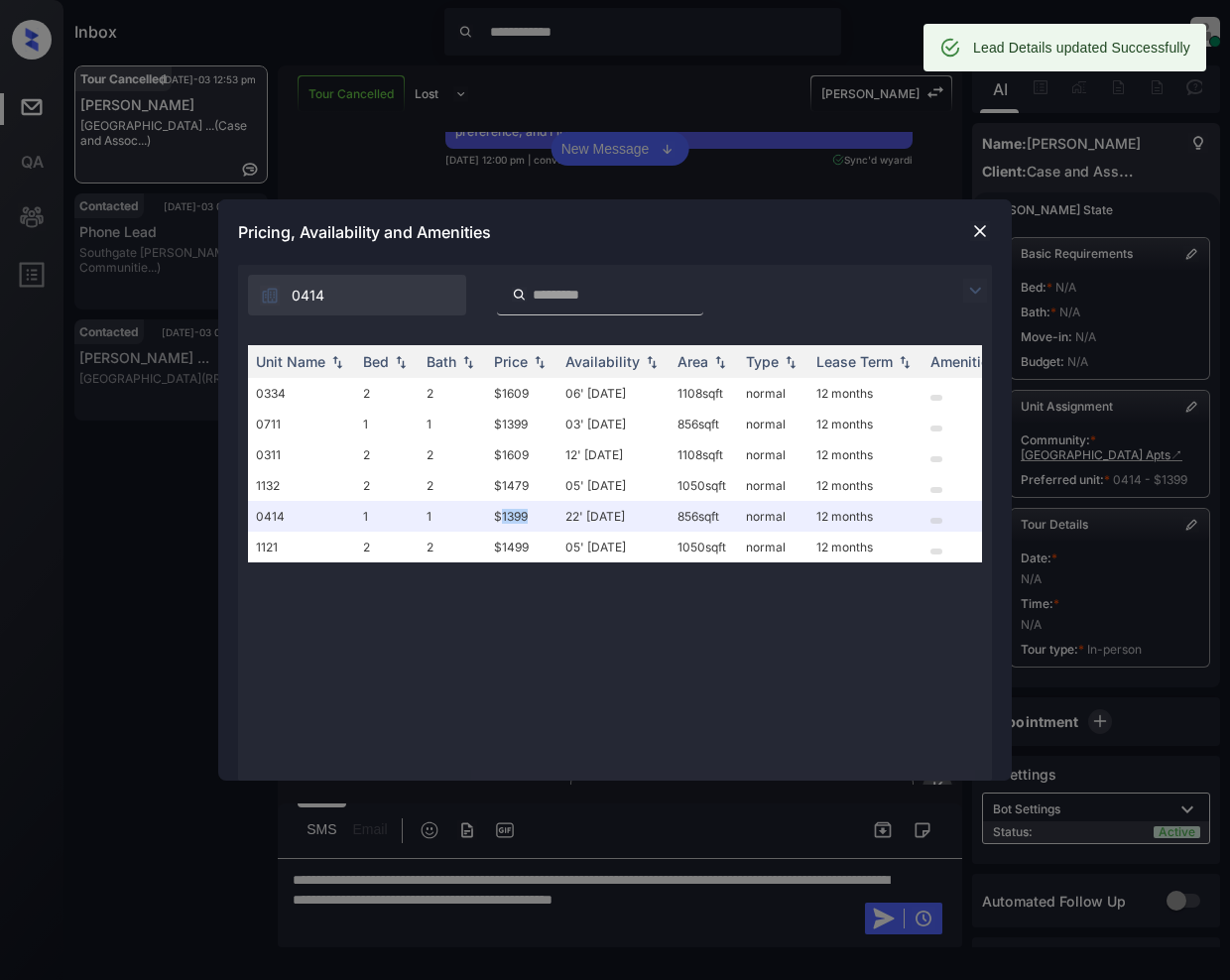 click at bounding box center [980, 231] 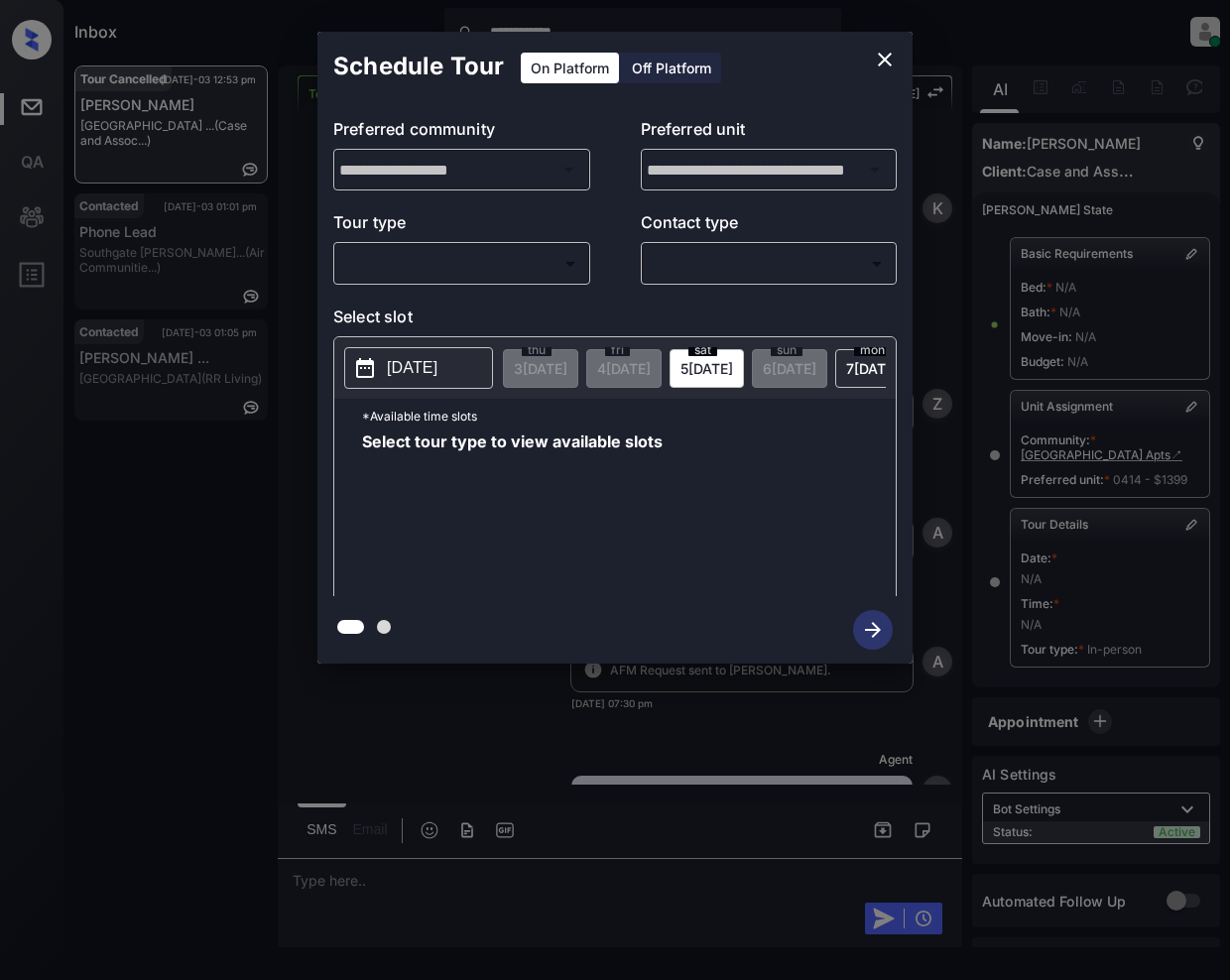 scroll, scrollTop: 0, scrollLeft: 0, axis: both 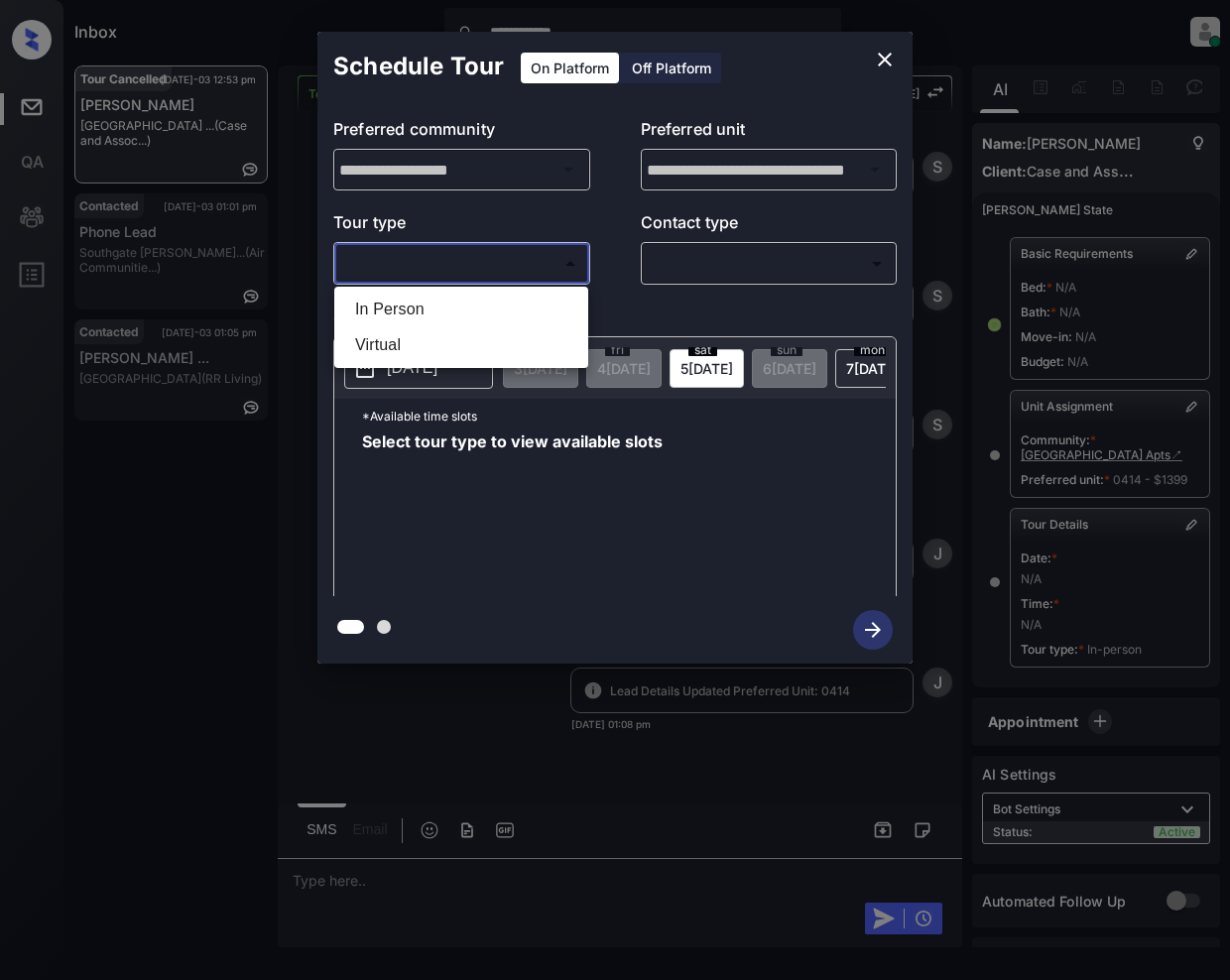 click on "**********" at bounding box center (615, 490) 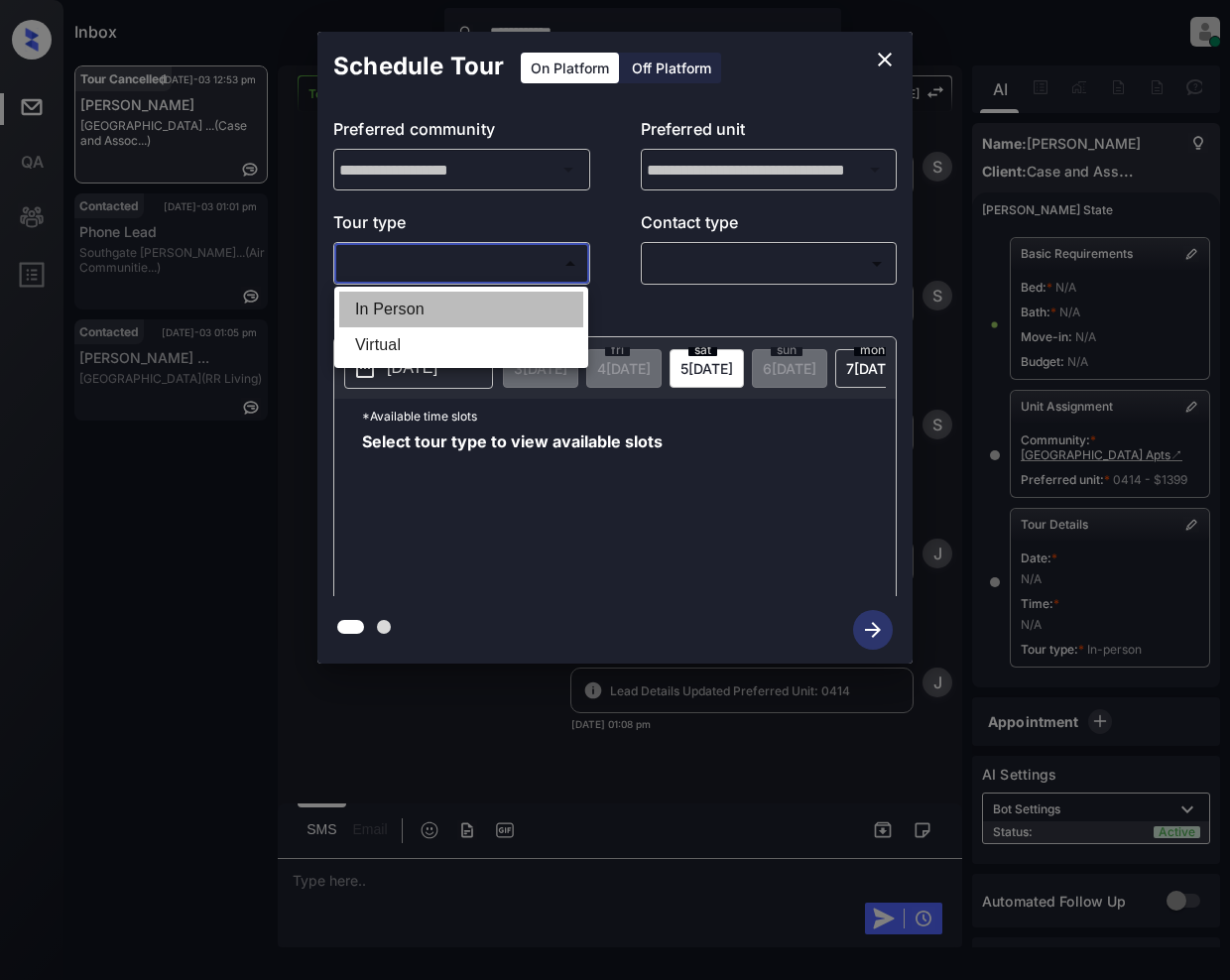 click on "In Person" at bounding box center (461, 309) 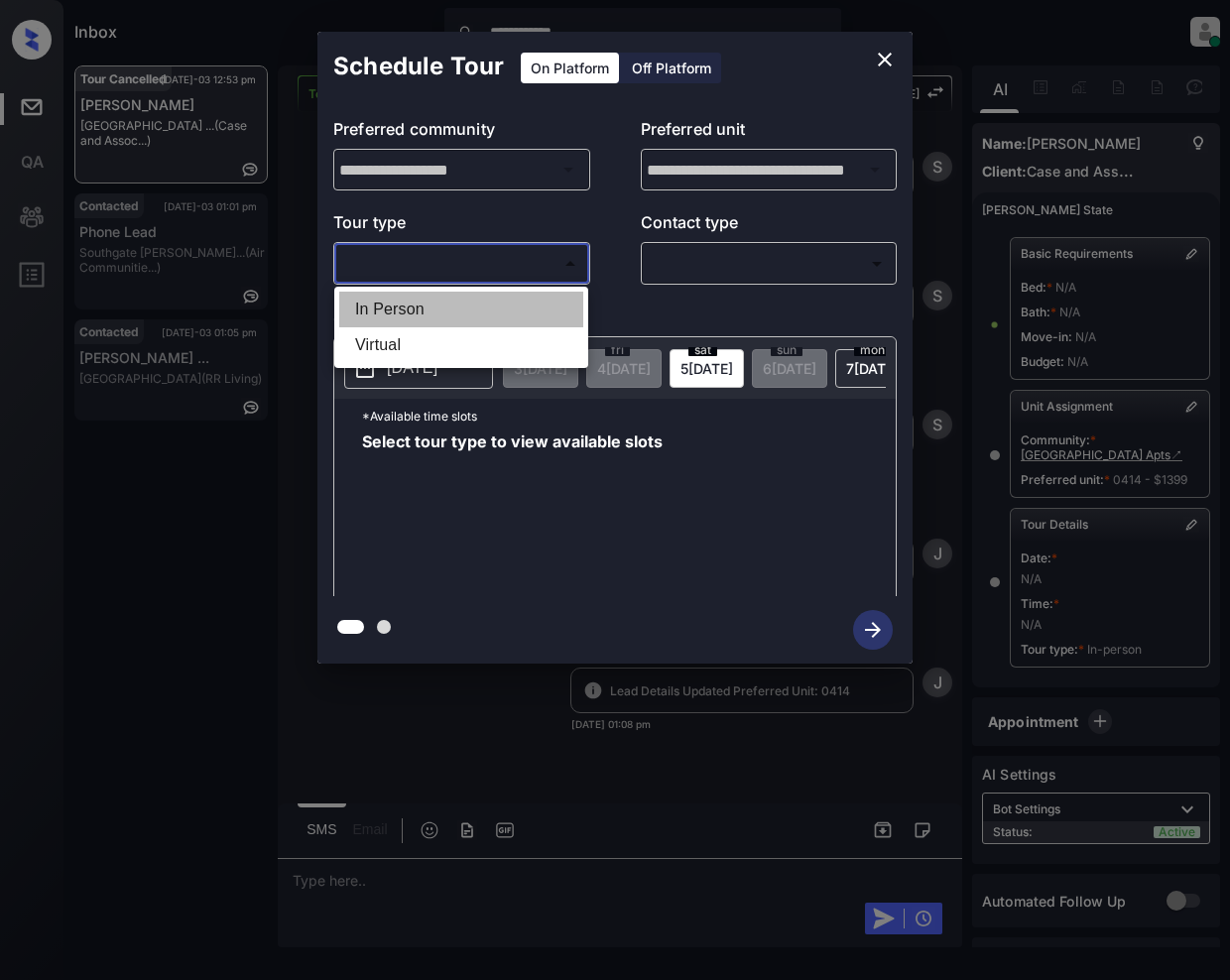 type on "********" 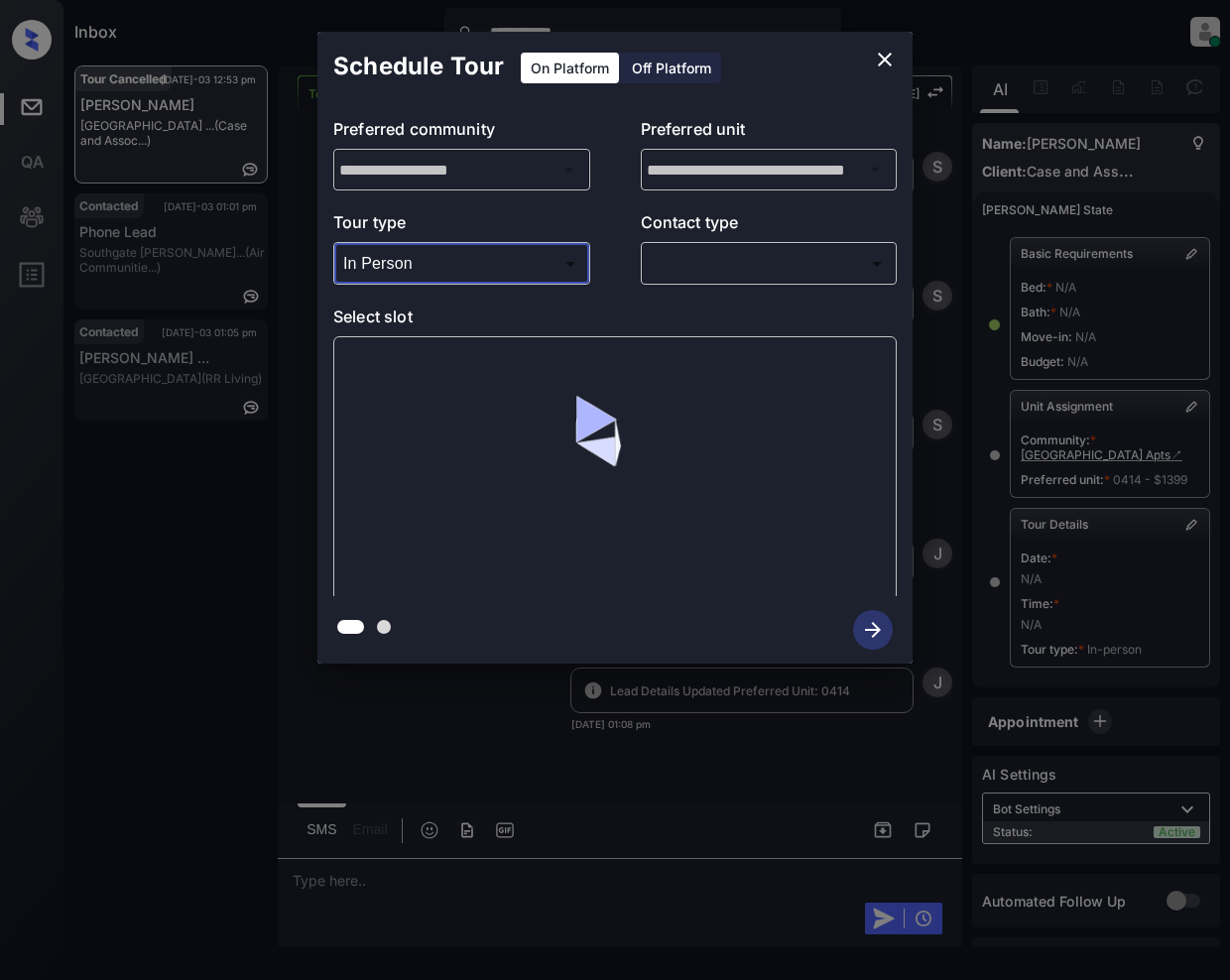 click on "**********" at bounding box center (615, 490) 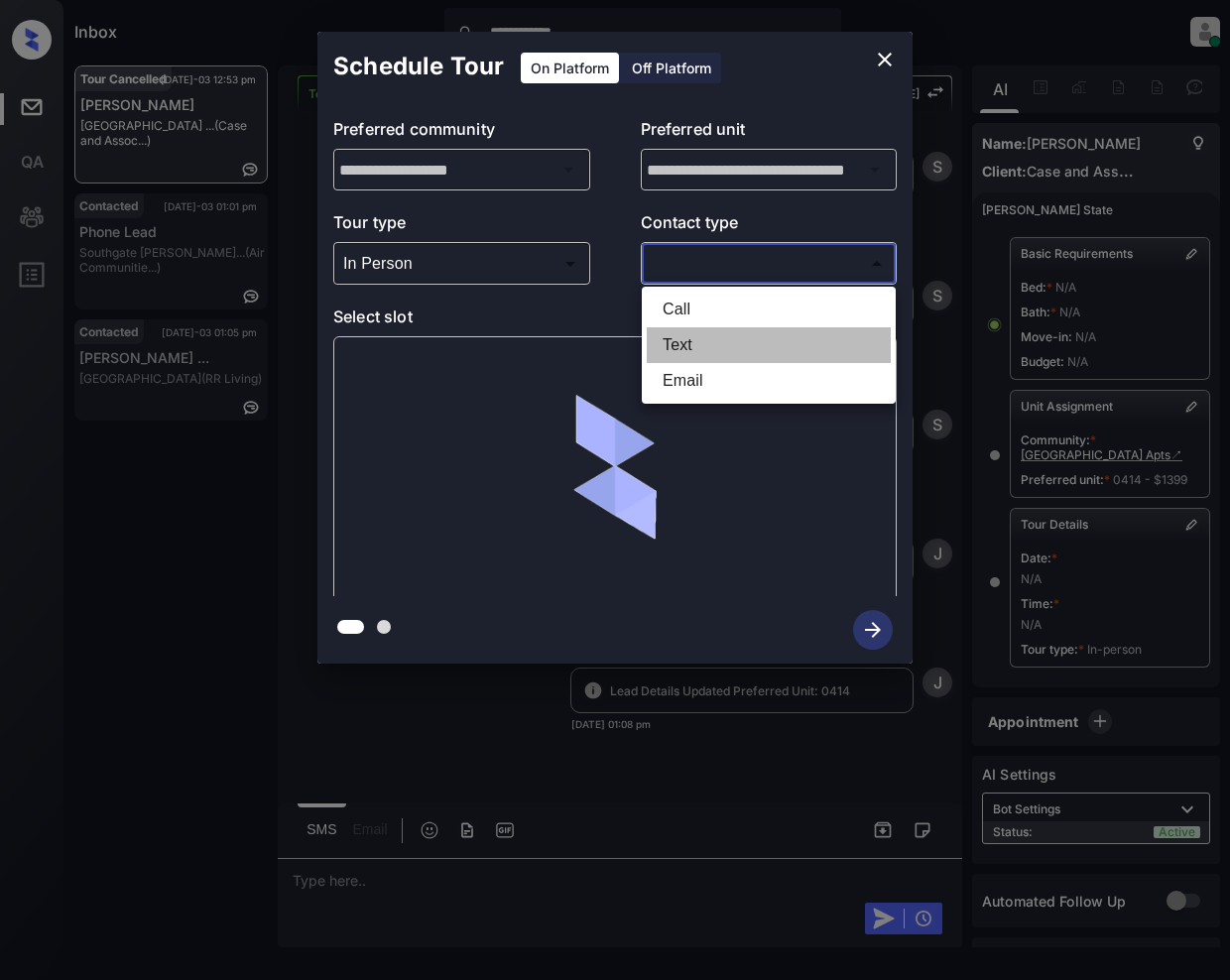 click on "Text" at bounding box center [769, 345] 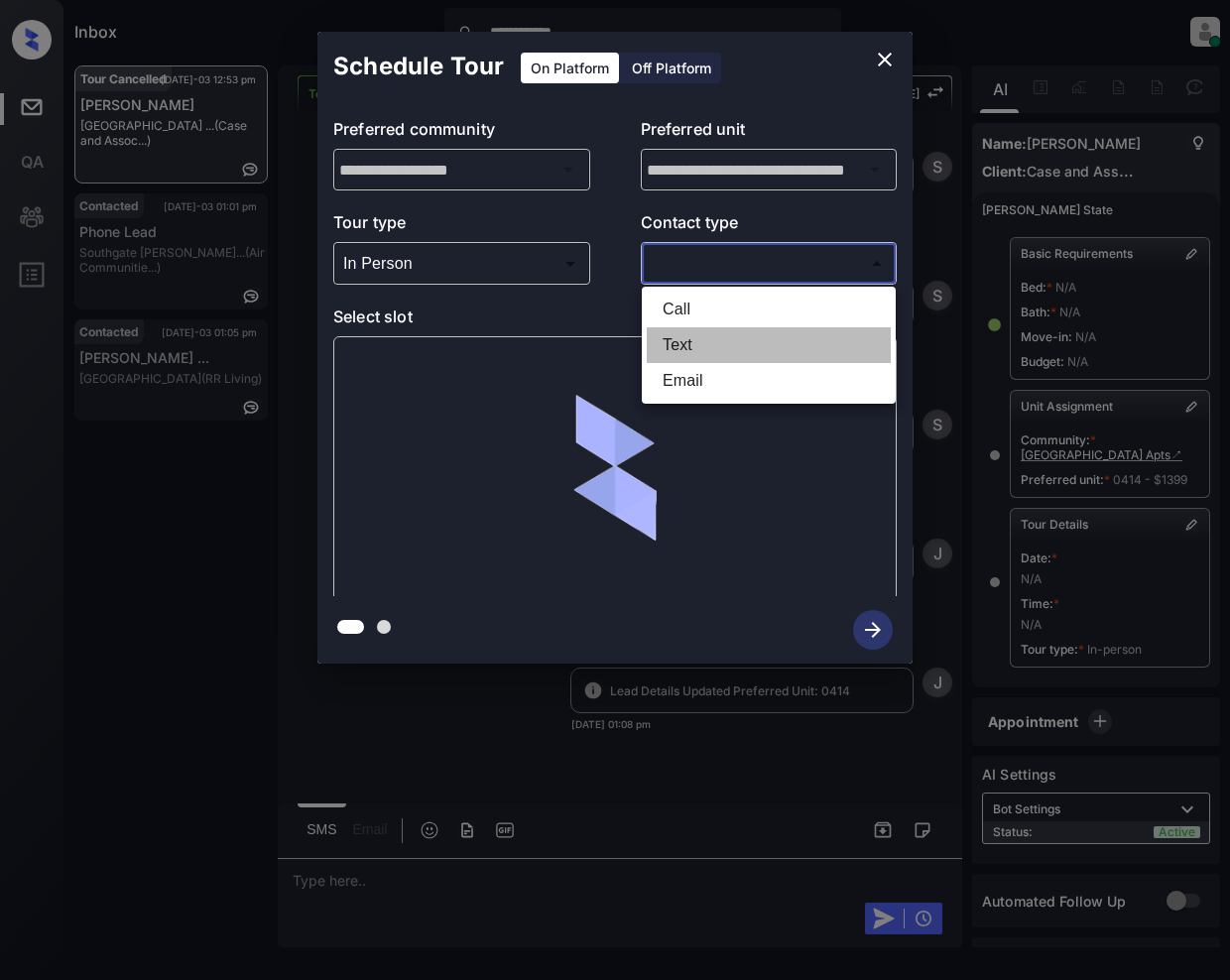 type on "****" 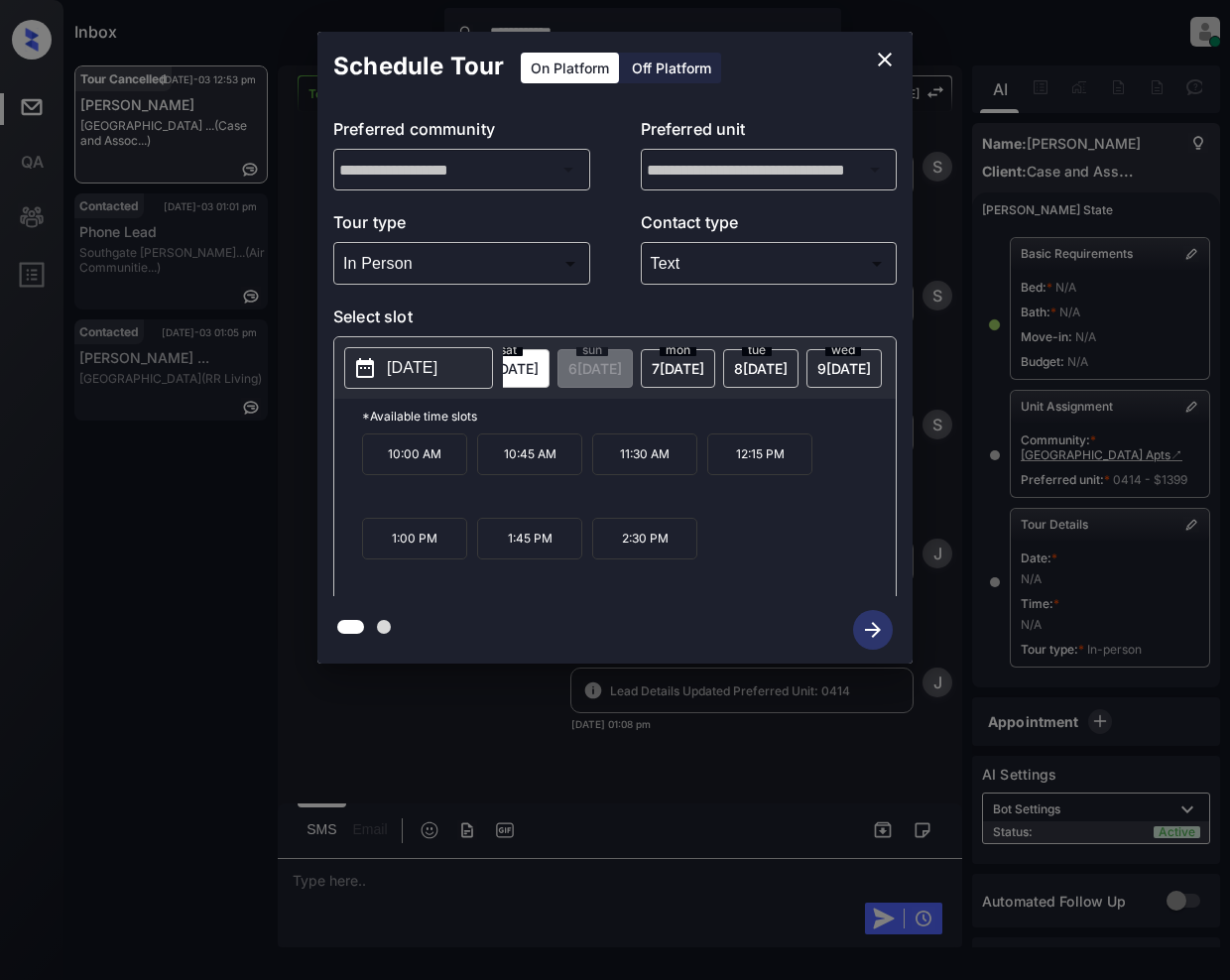 scroll, scrollTop: 0, scrollLeft: 211, axis: horizontal 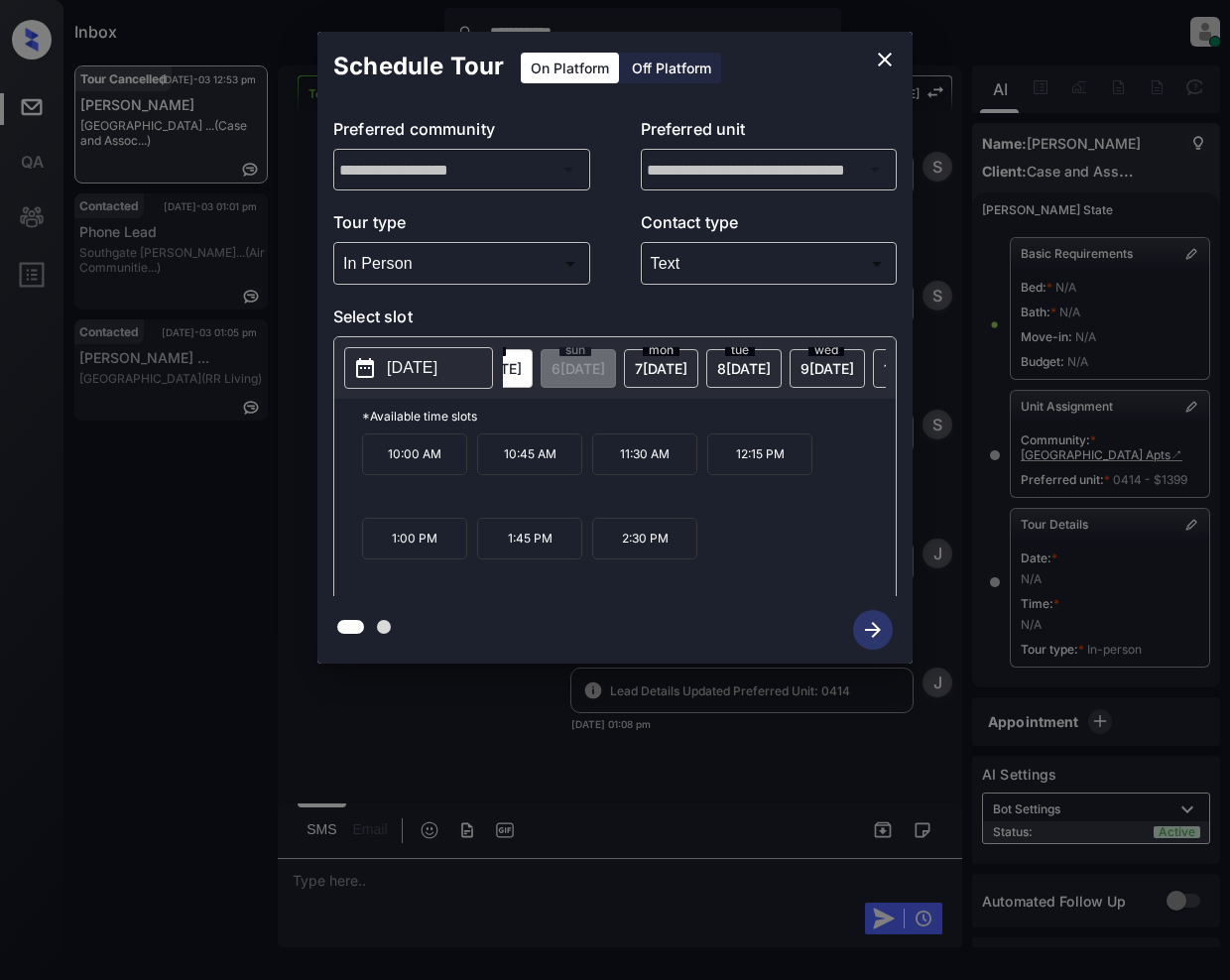 click on "9 JUL" at bounding box center (329, 368) 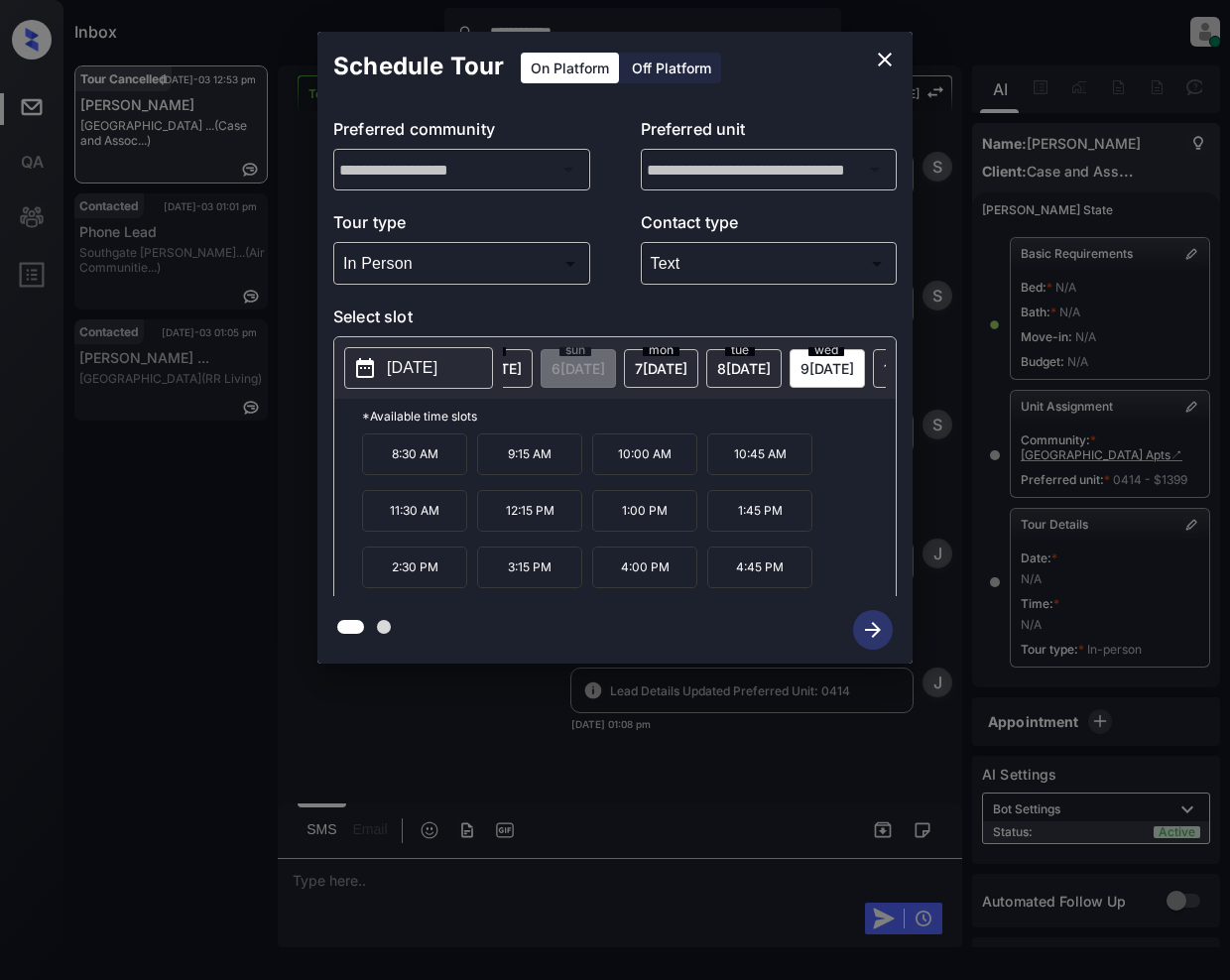 click on "3:15 PM" at bounding box center [530, 567] 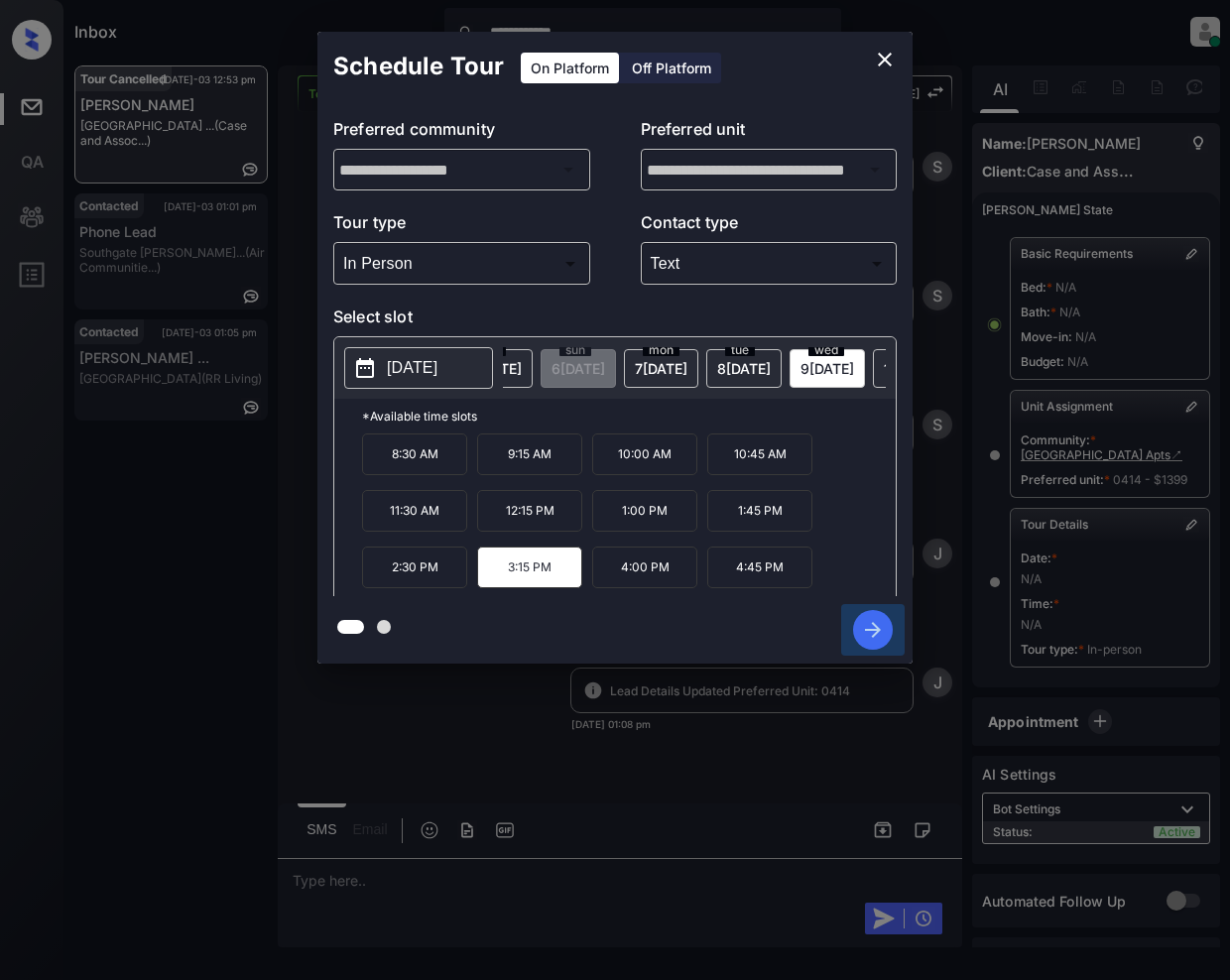 click 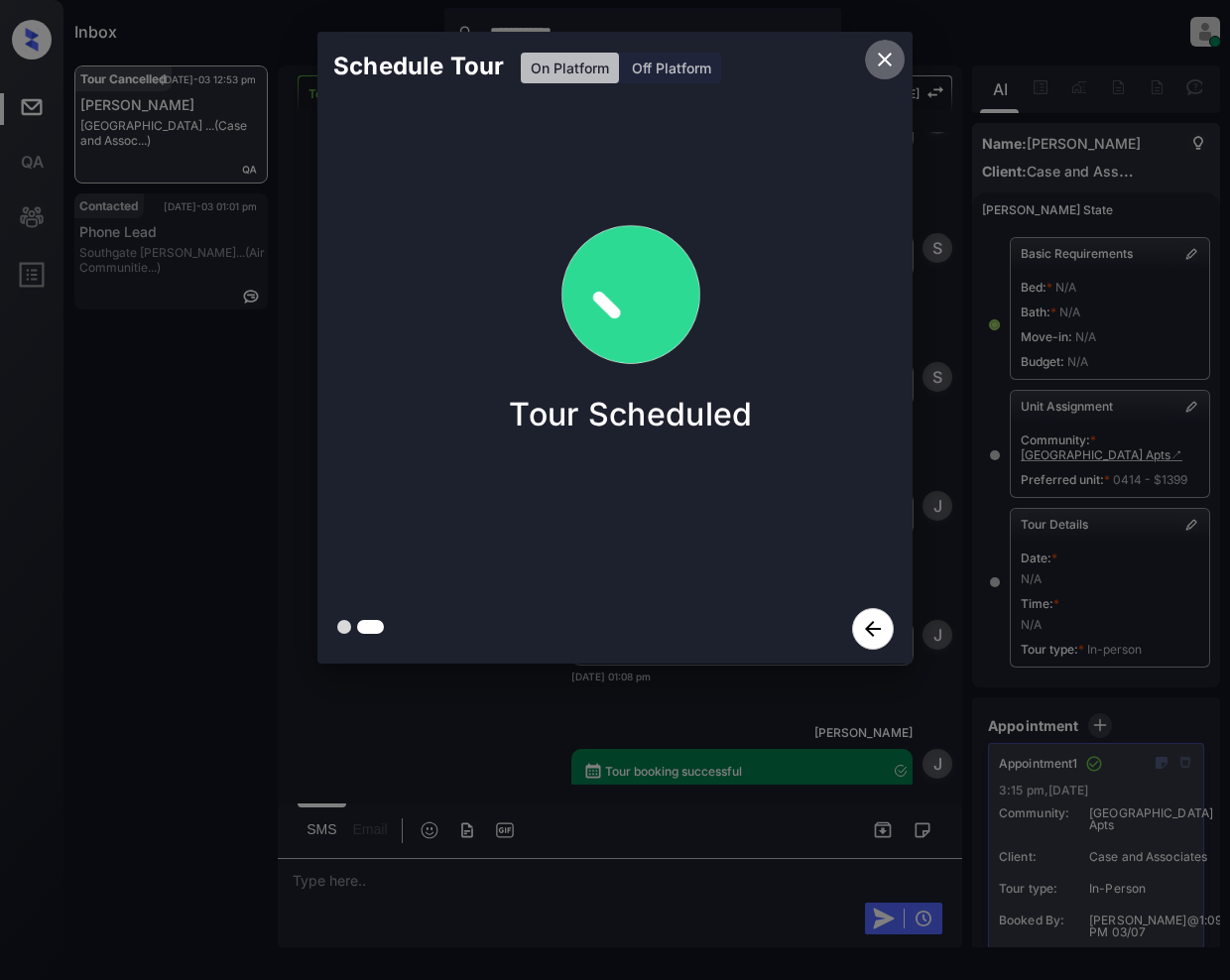 click 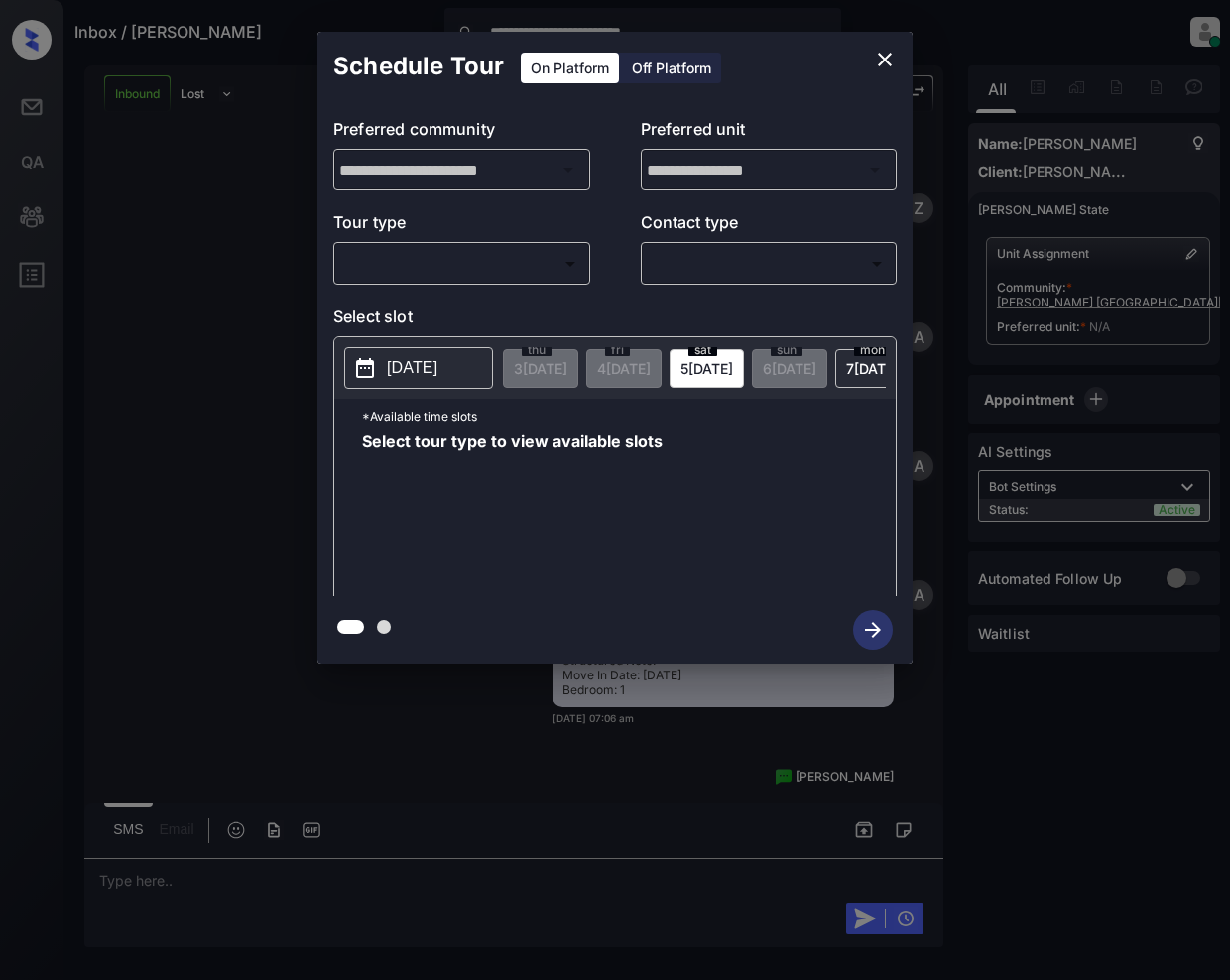 scroll, scrollTop: 0, scrollLeft: 0, axis: both 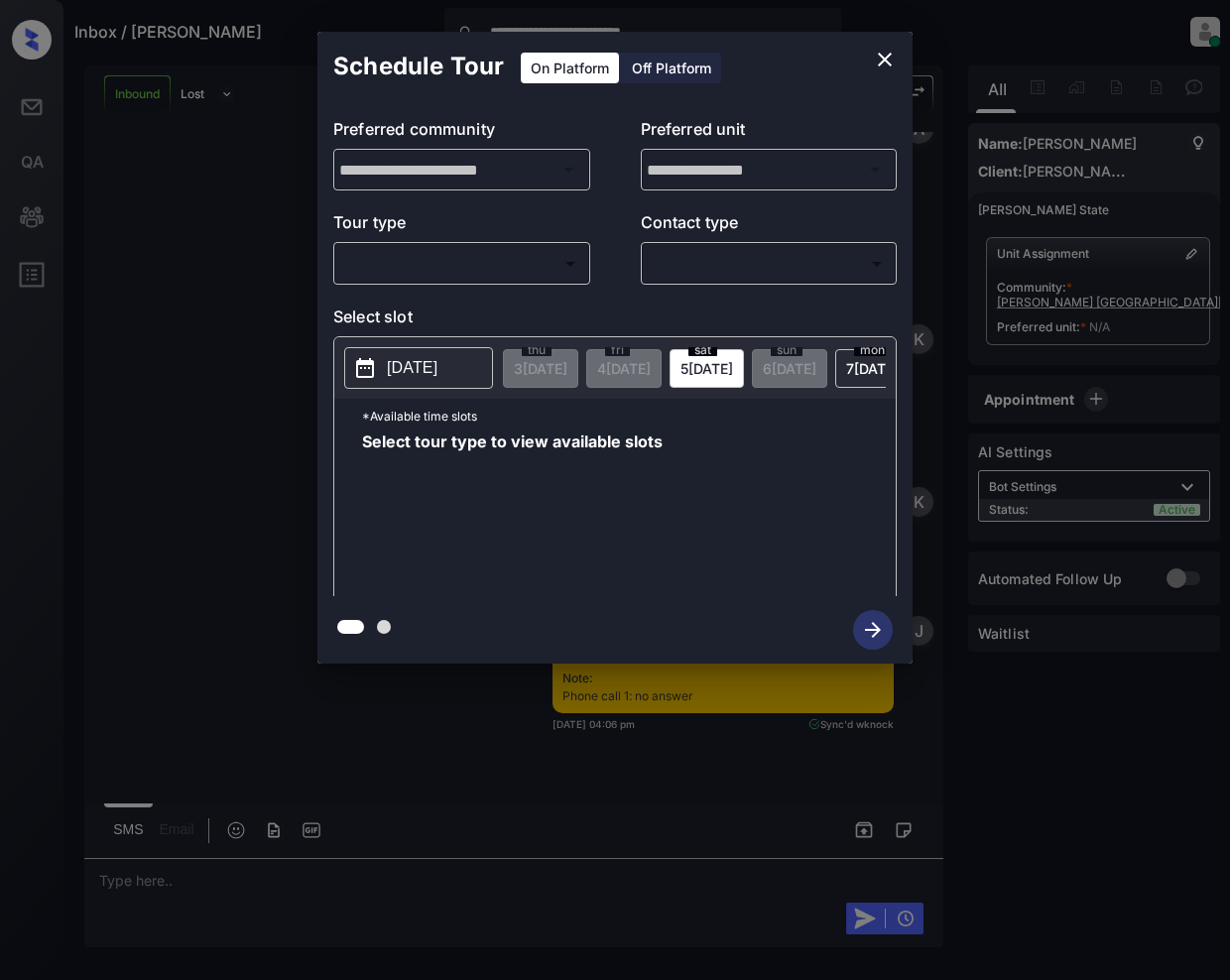 click 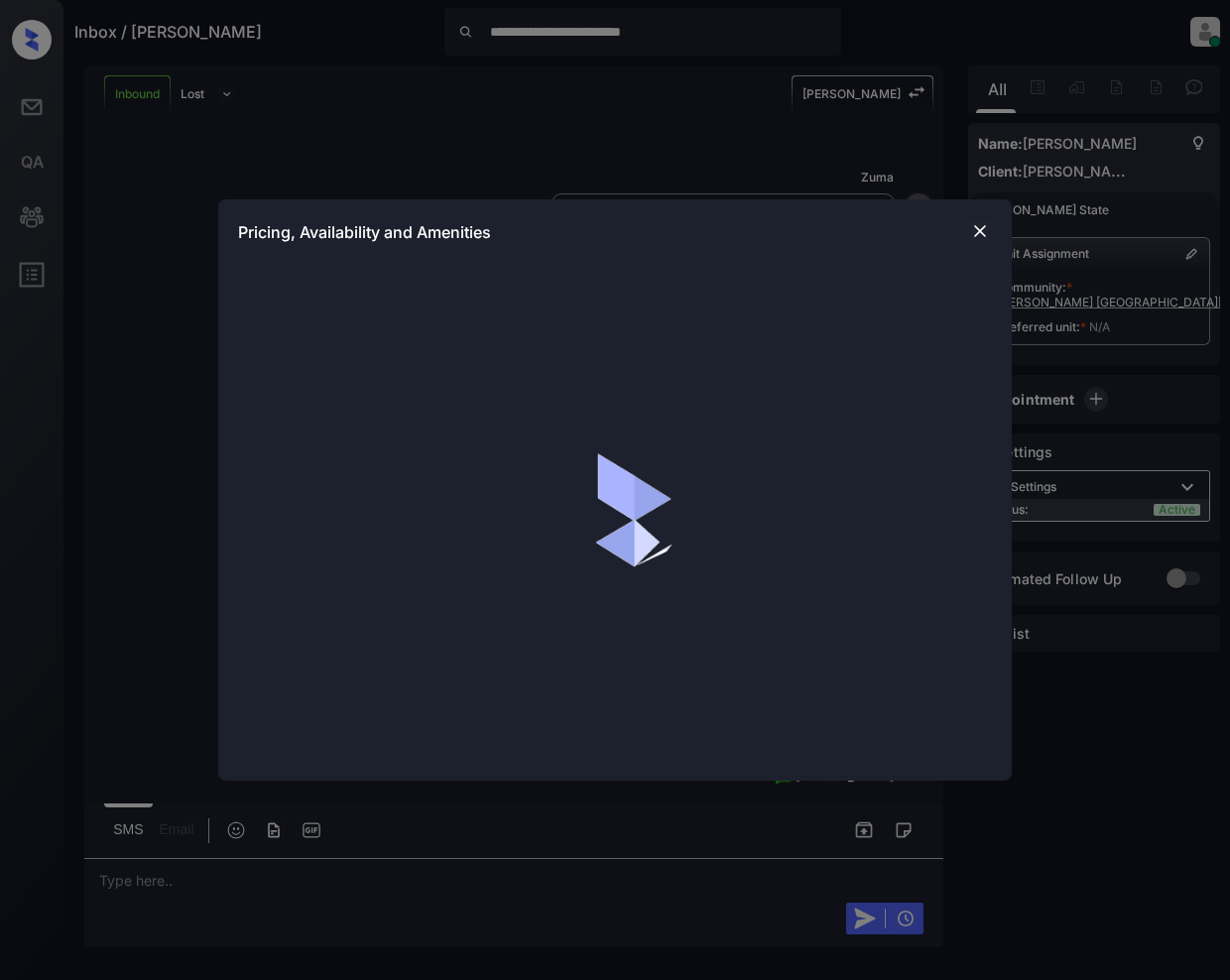 scroll, scrollTop: 0, scrollLeft: 0, axis: both 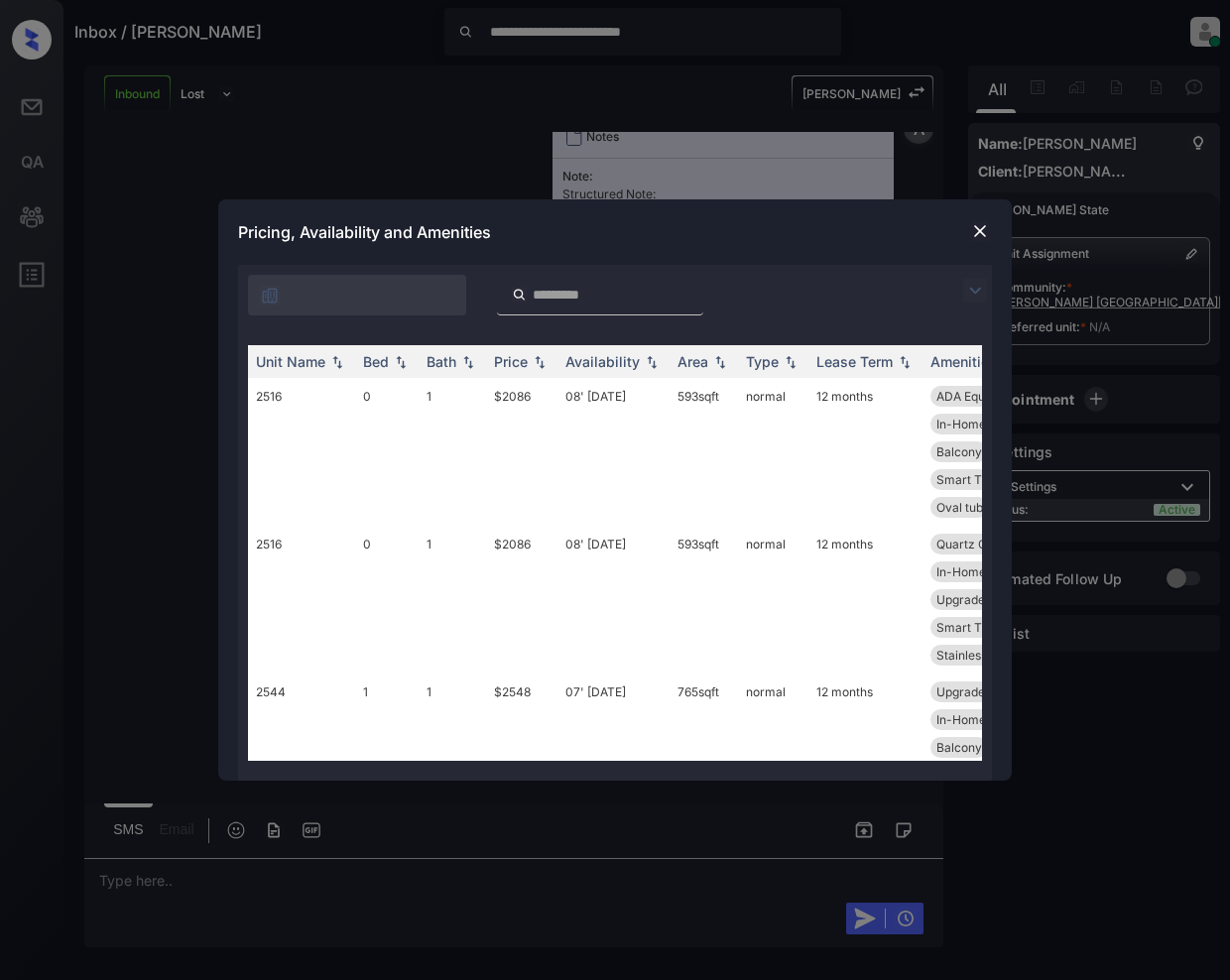 click at bounding box center (975, 291) 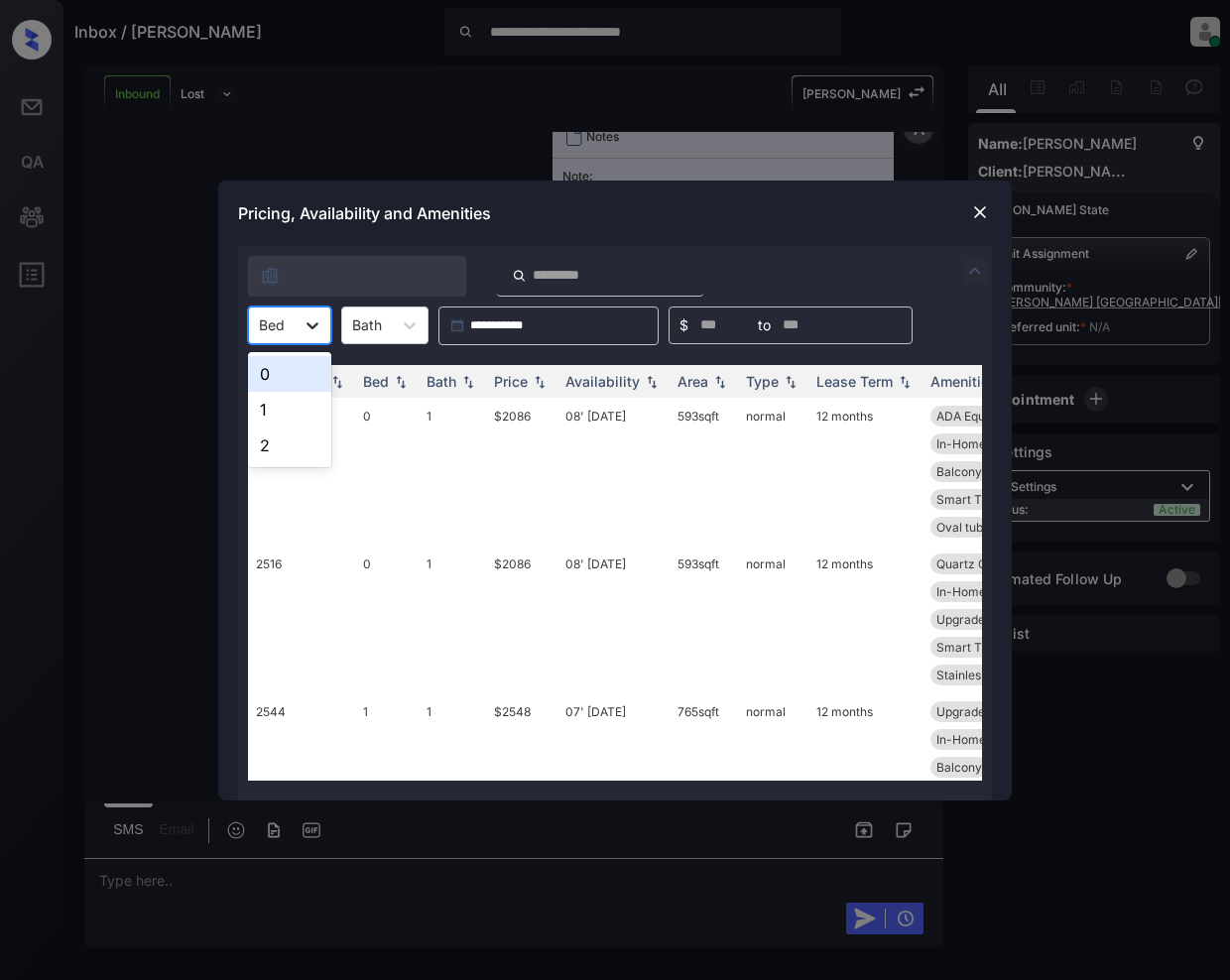 click 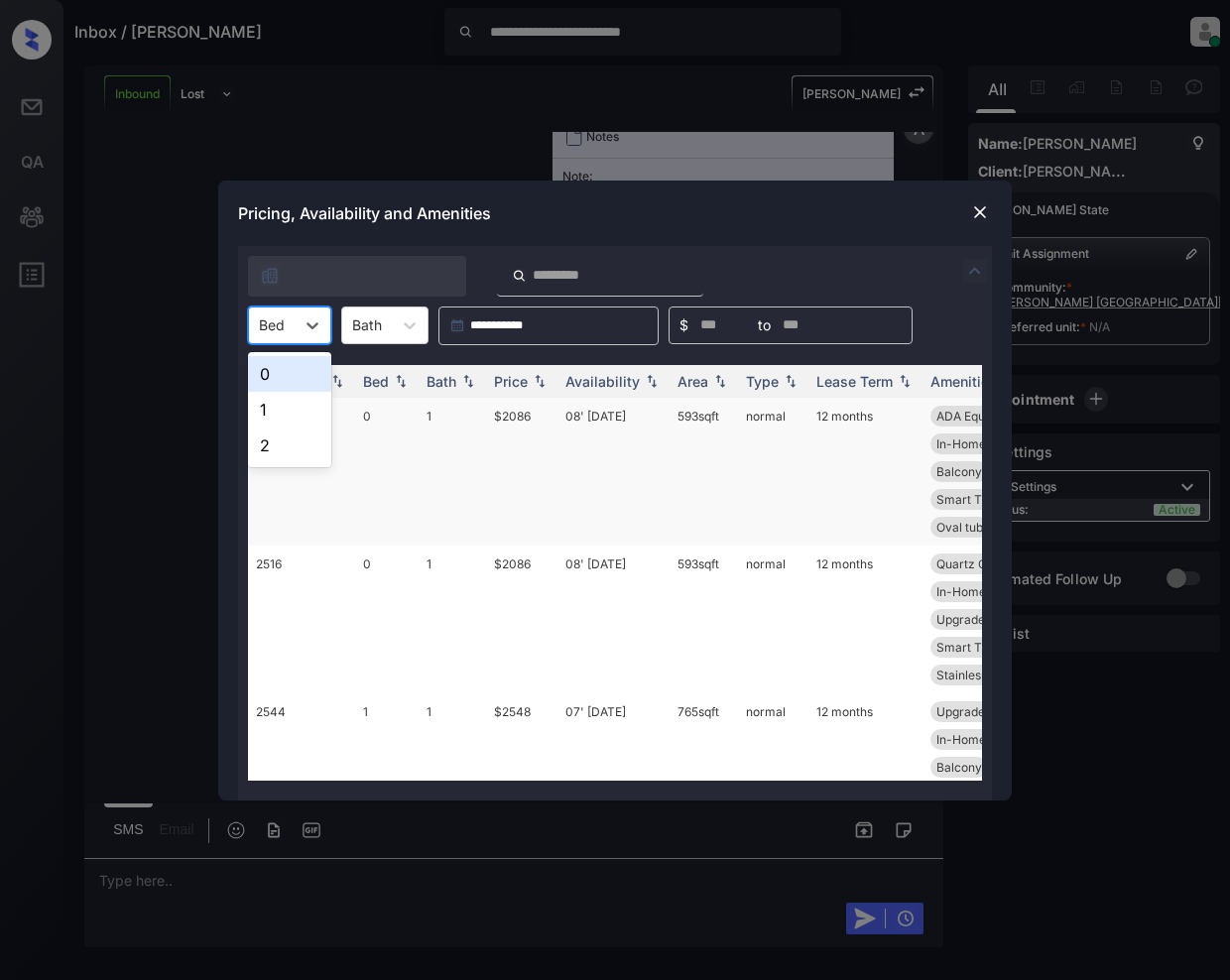 click on "1" at bounding box center [290, 410] 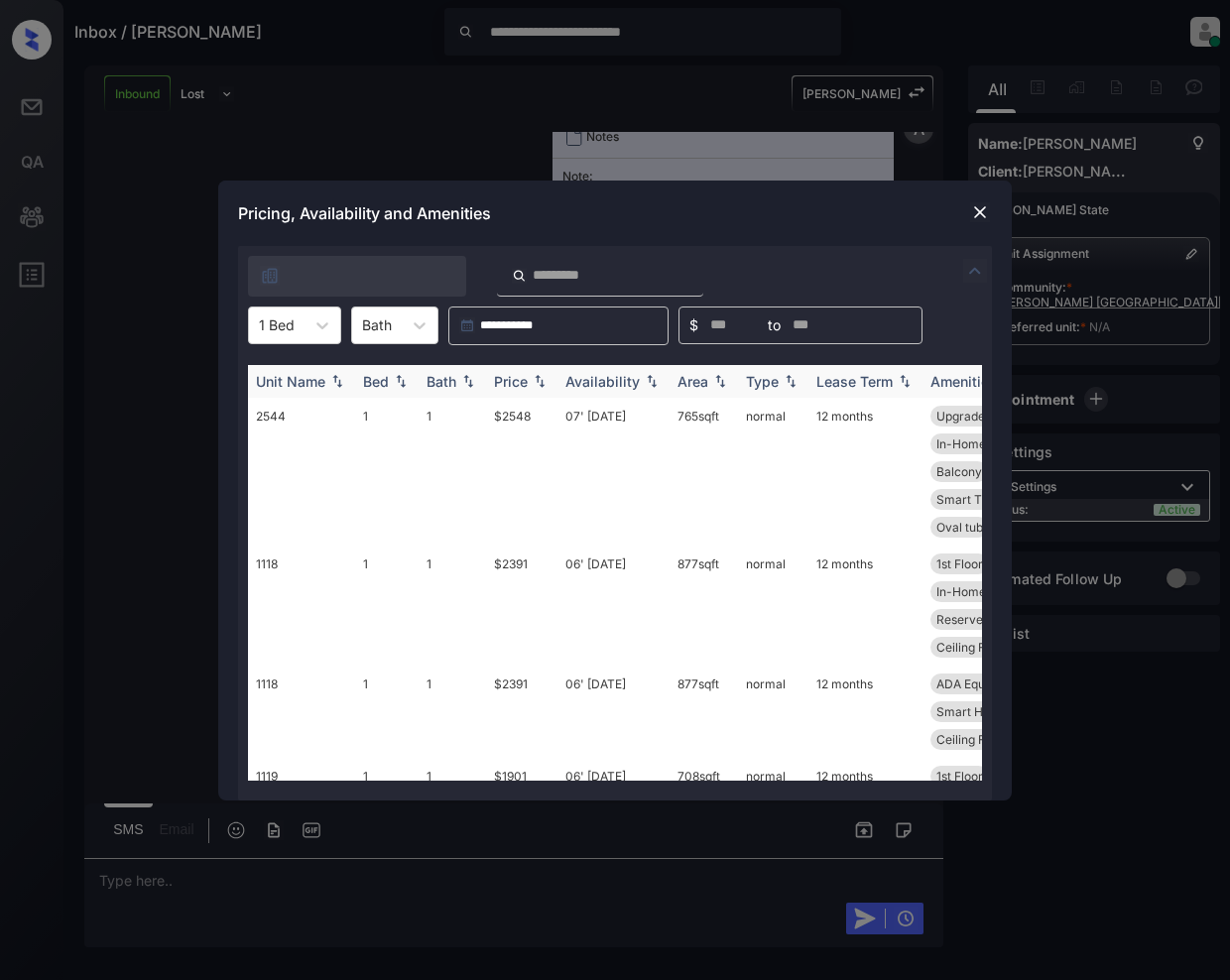 click at bounding box center [540, 381] 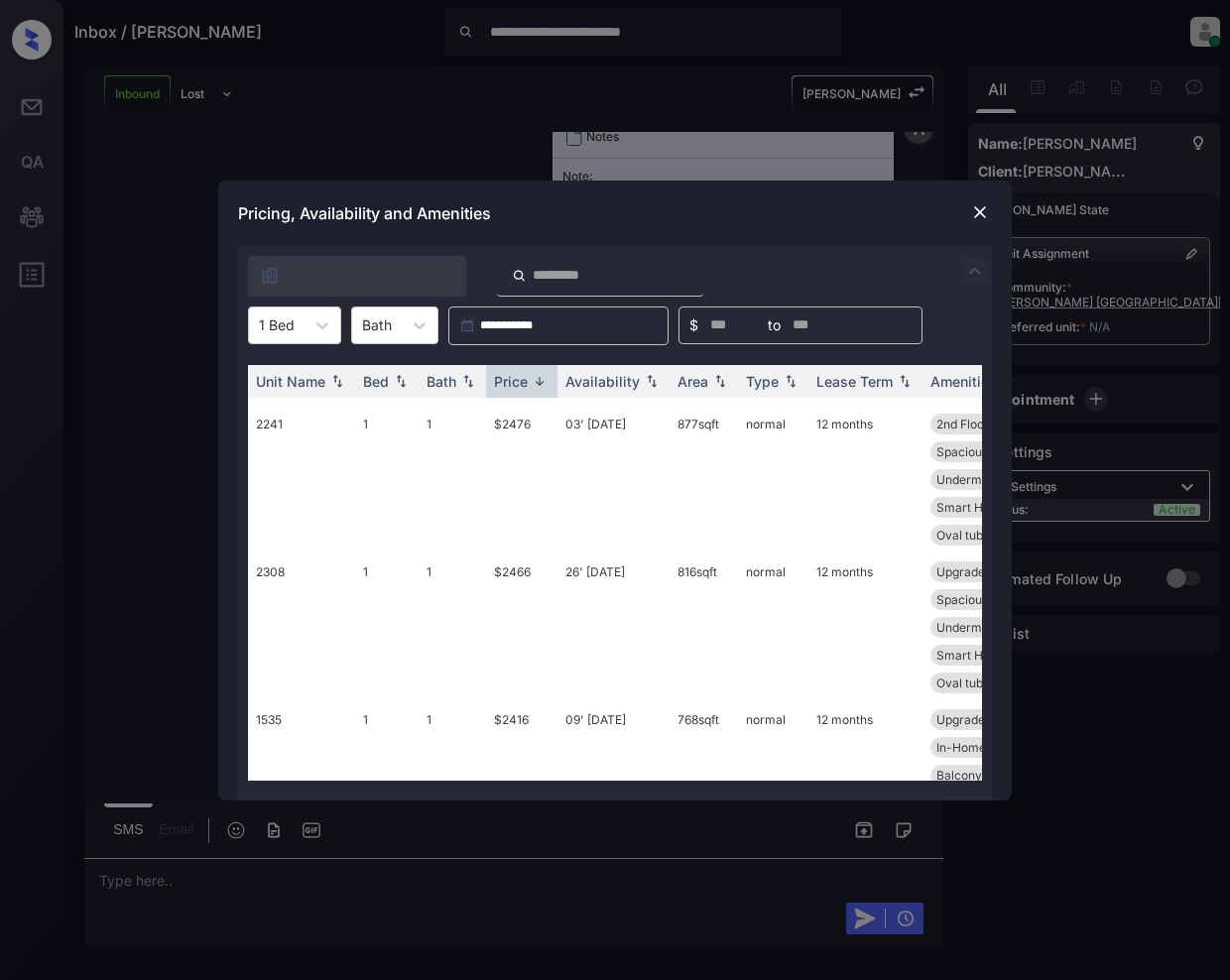 scroll, scrollTop: 5188, scrollLeft: 0, axis: vertical 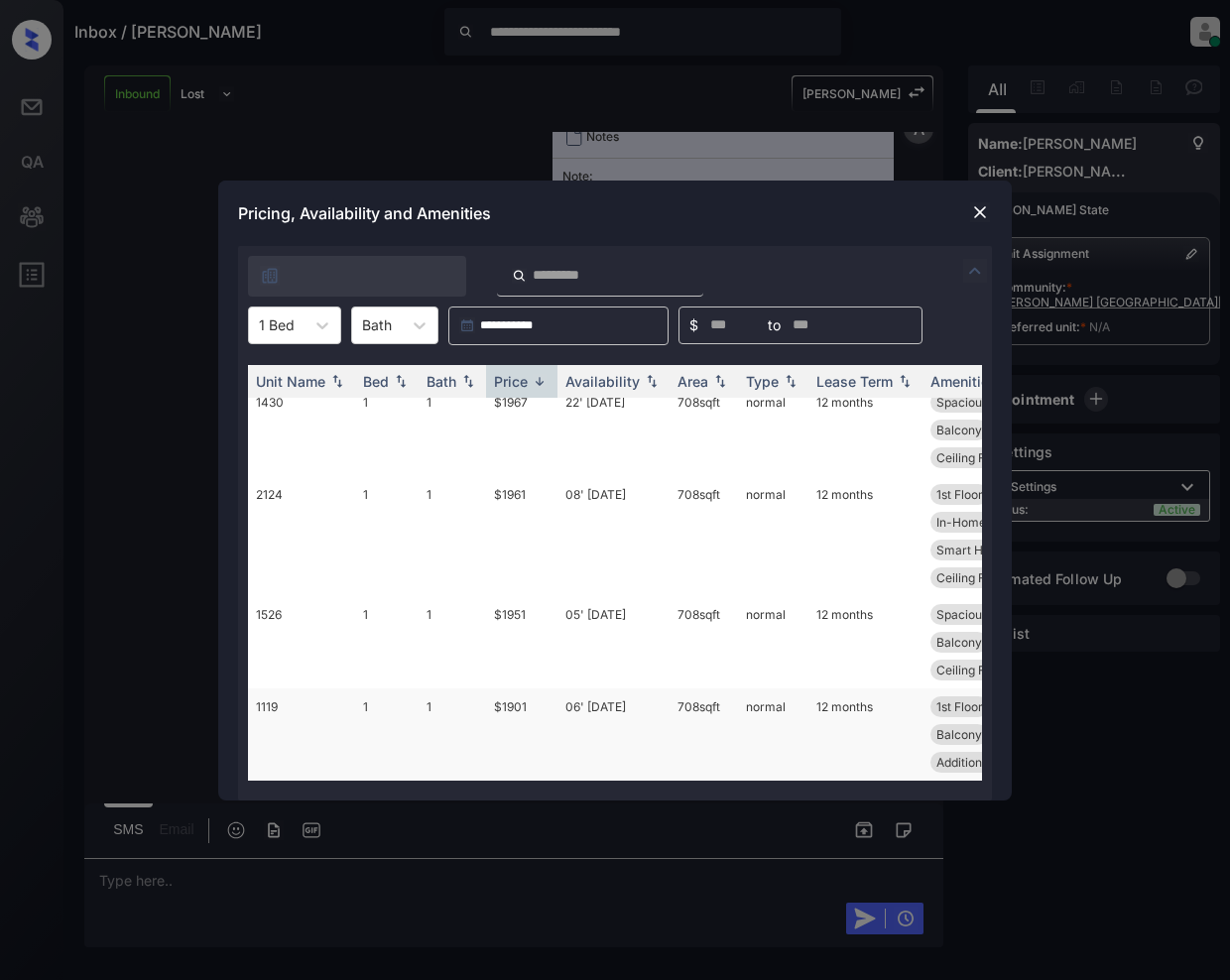 click on "$1901" at bounding box center (522, 734) 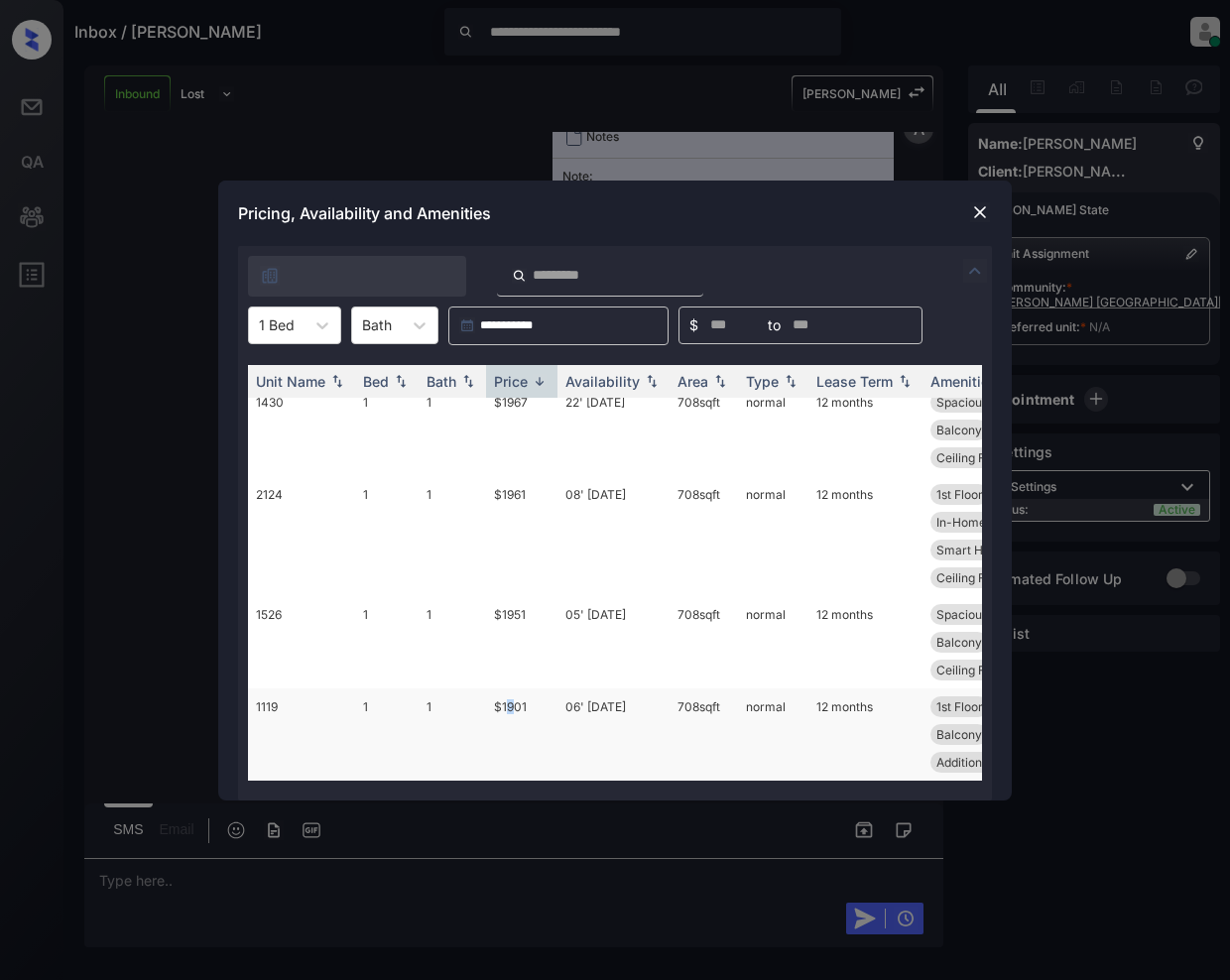 click on "$1901" at bounding box center (522, 734) 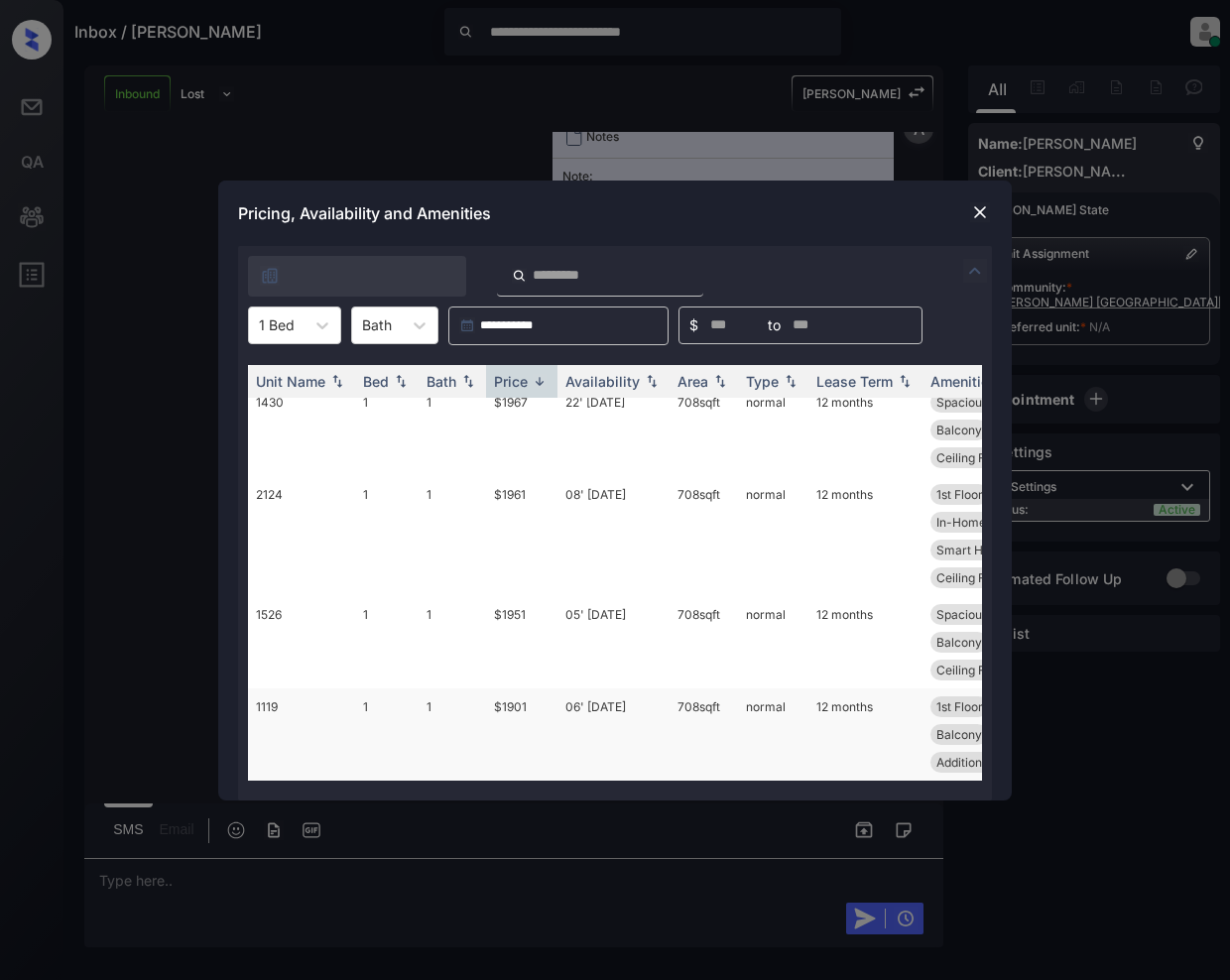 click on "06' Sep 25" at bounding box center [613, 734] 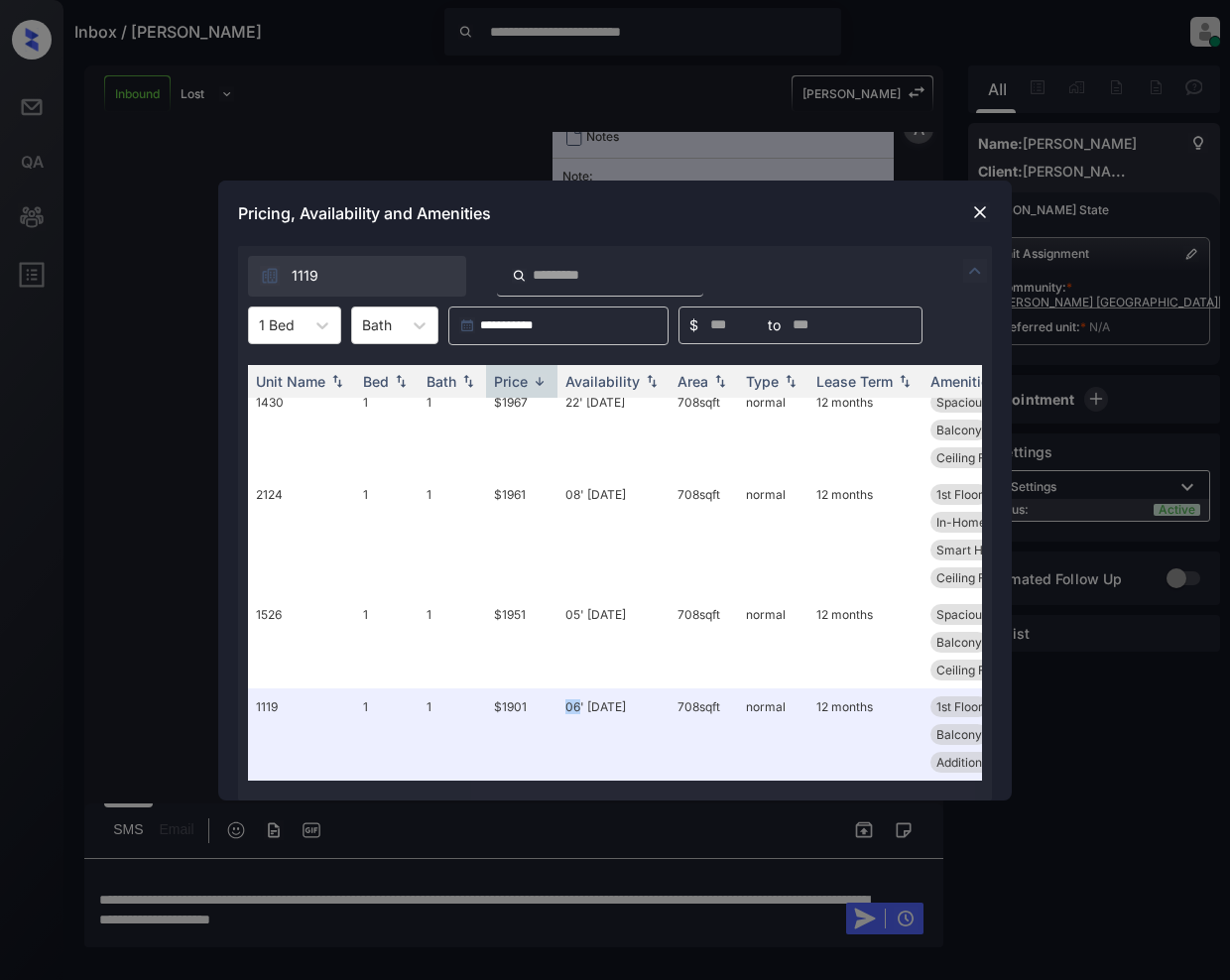 click at bounding box center (980, 212) 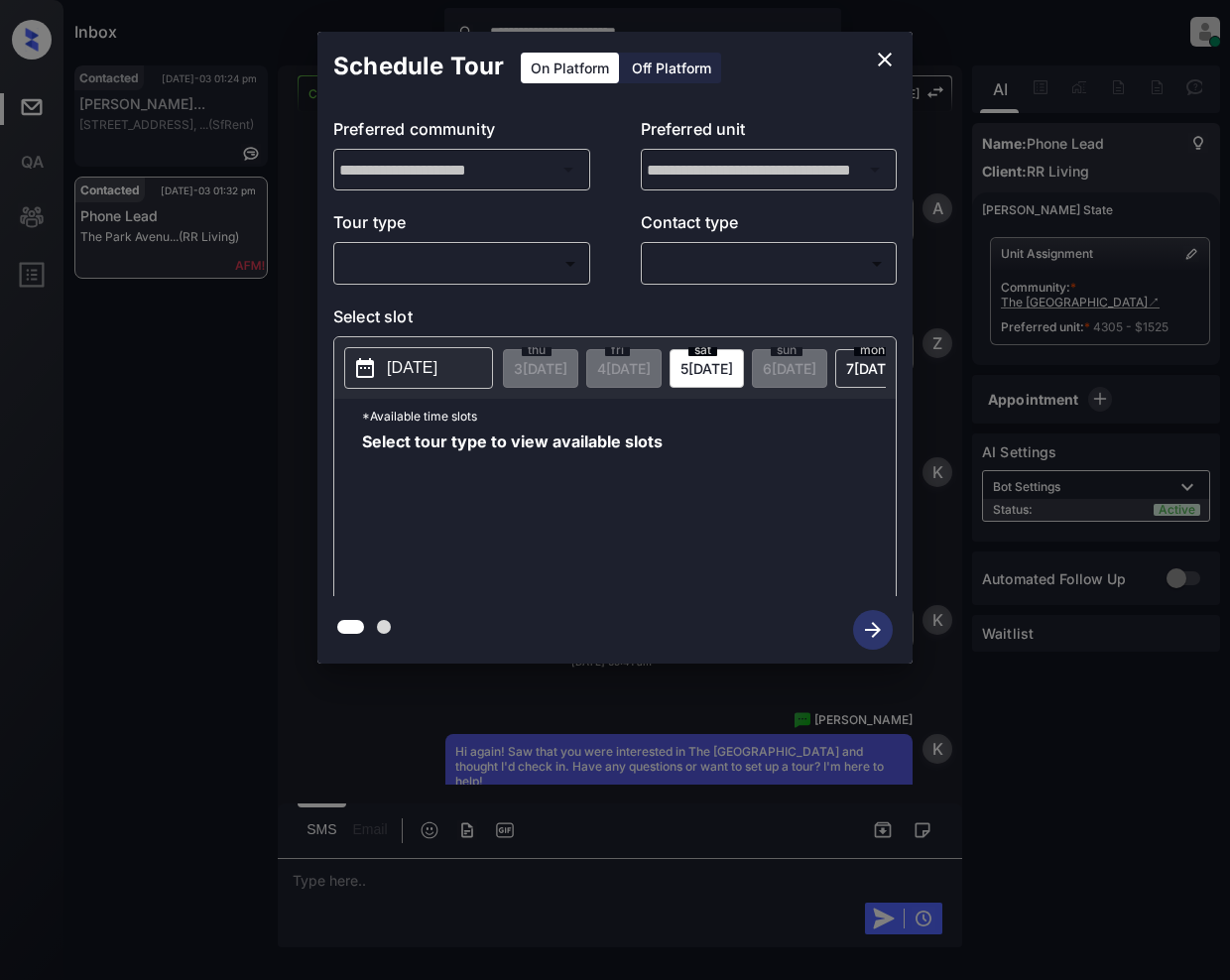 scroll, scrollTop: 0, scrollLeft: 0, axis: both 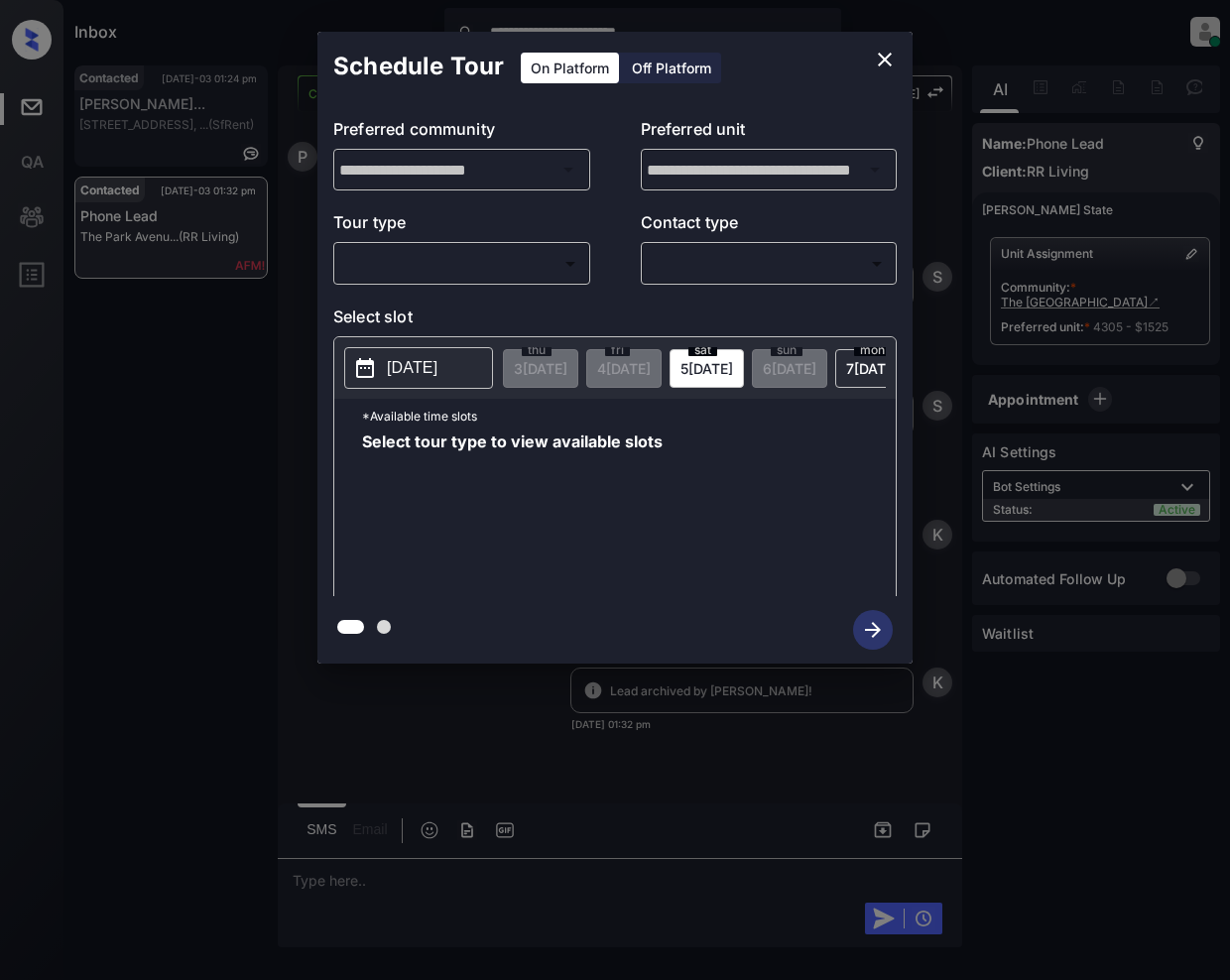 click on "**********" at bounding box center (615, 490) 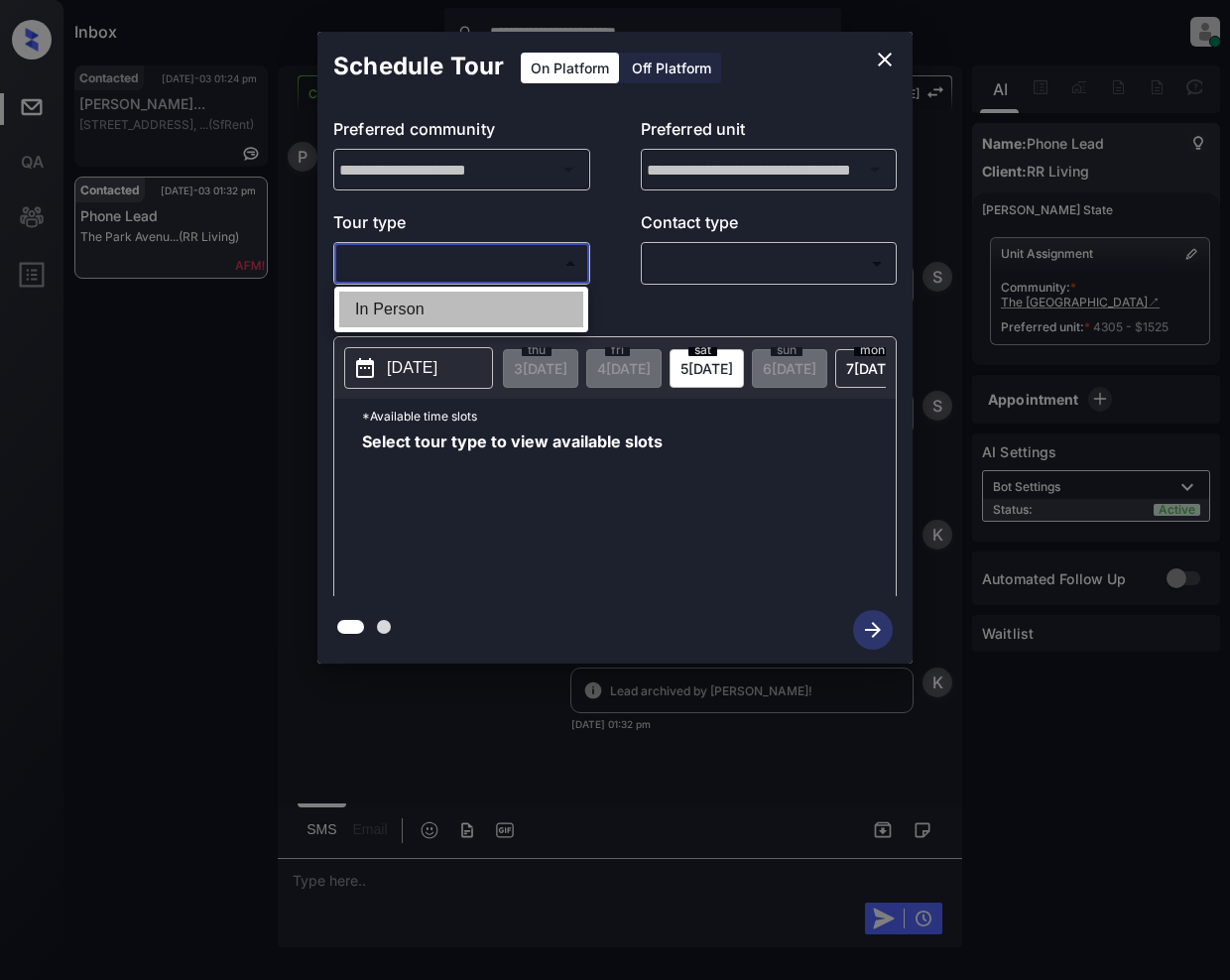 click on "In Person" at bounding box center (461, 309) 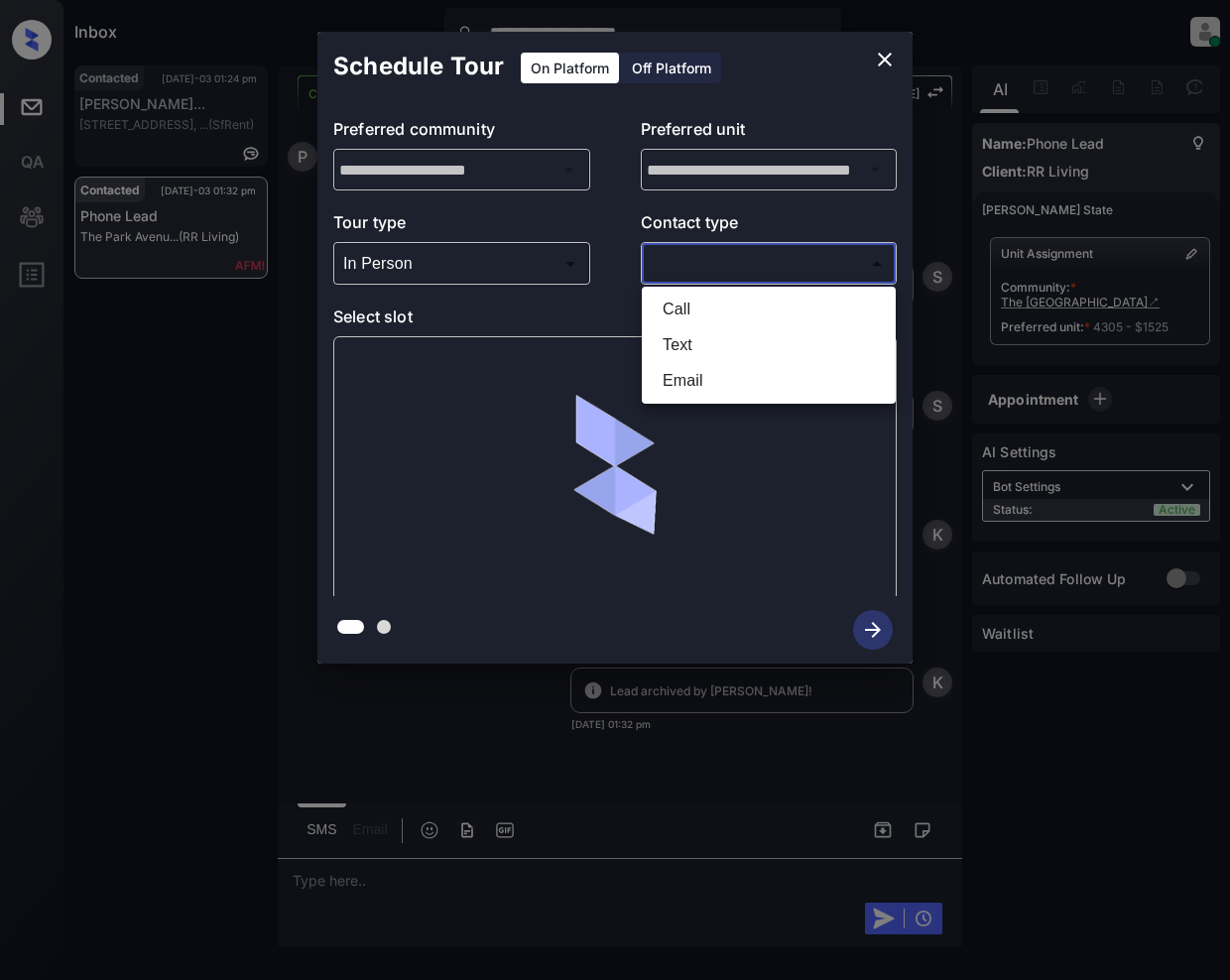 click on "**********" at bounding box center (615, 490) 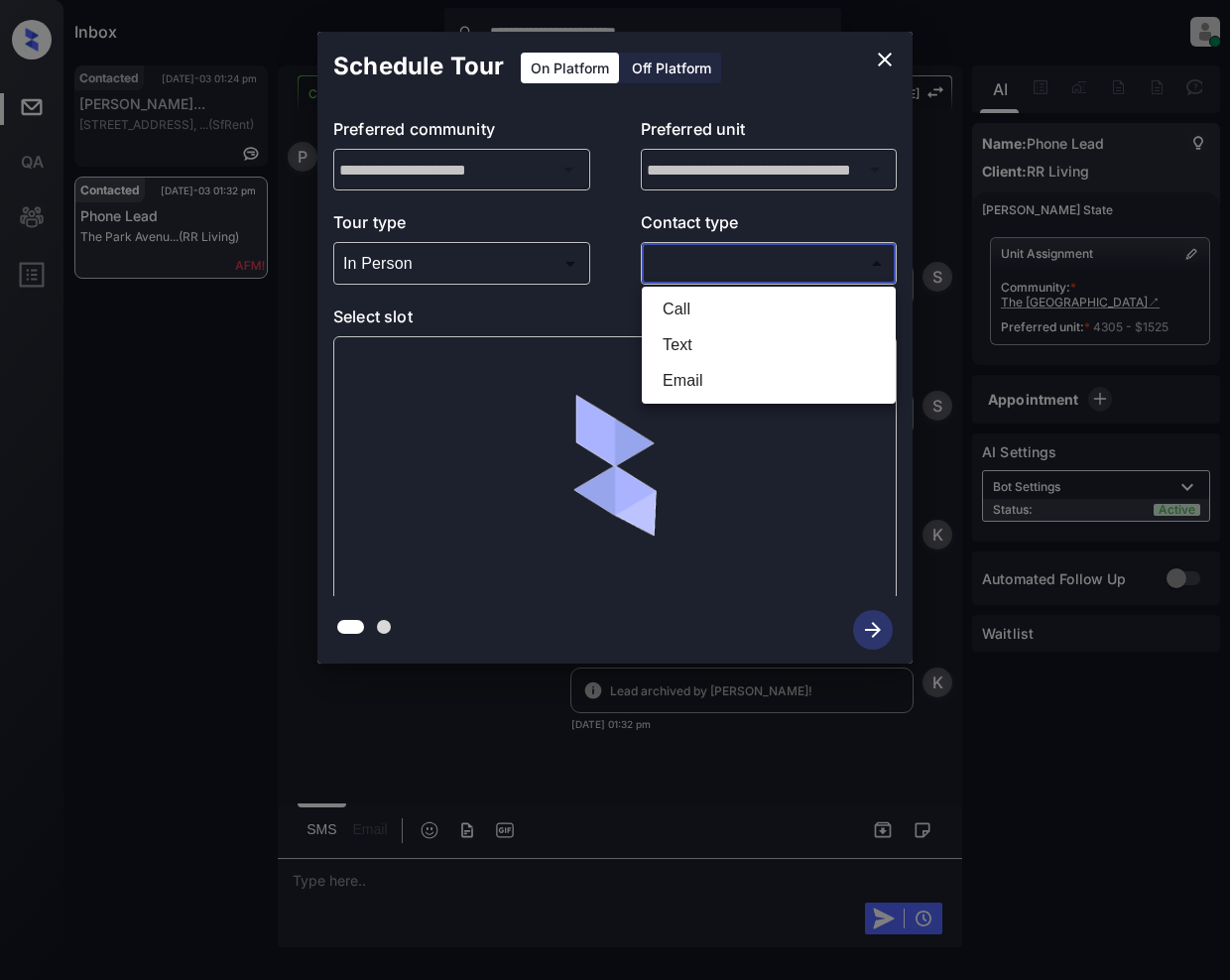 click on "Text" at bounding box center (769, 345) 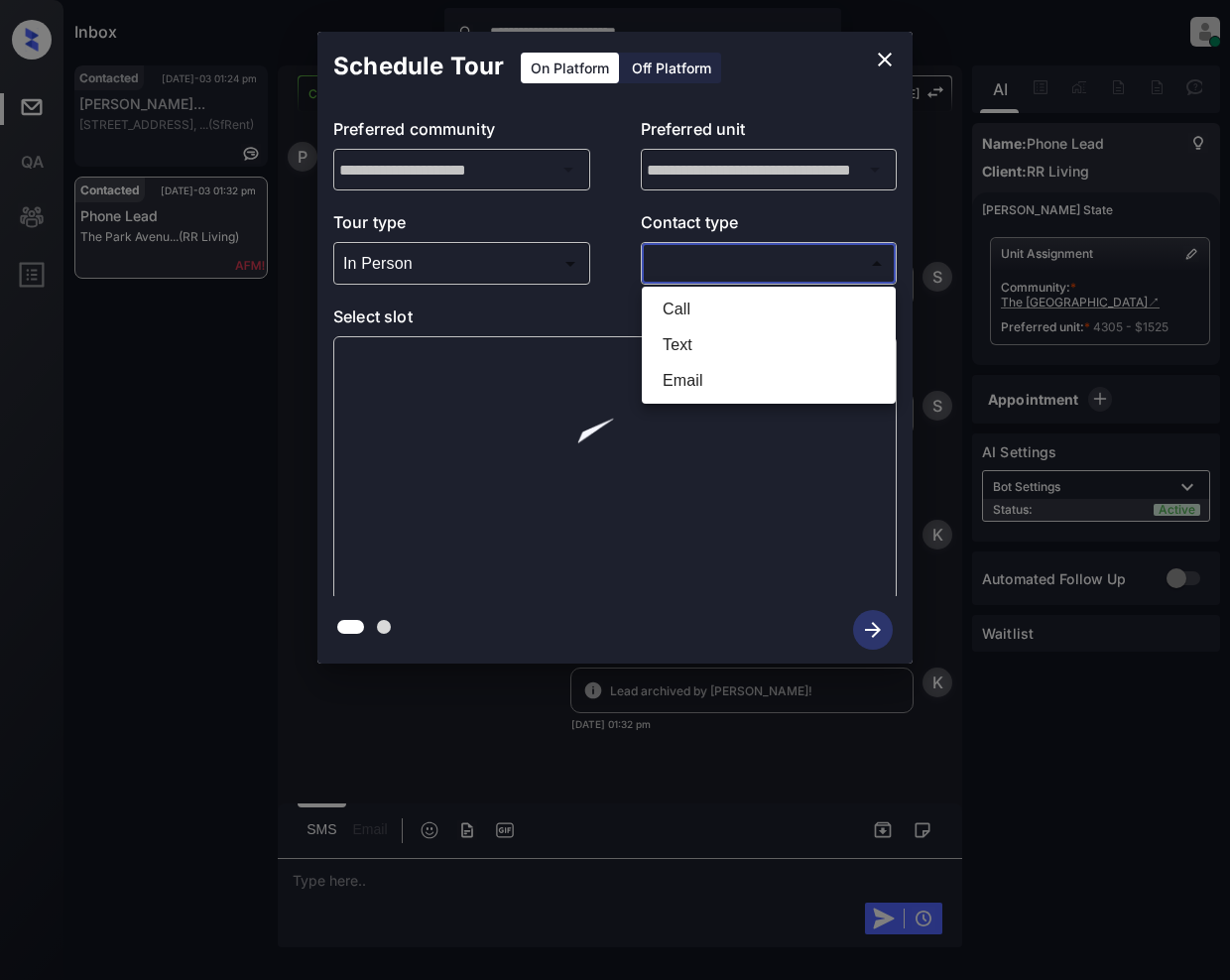 type on "****" 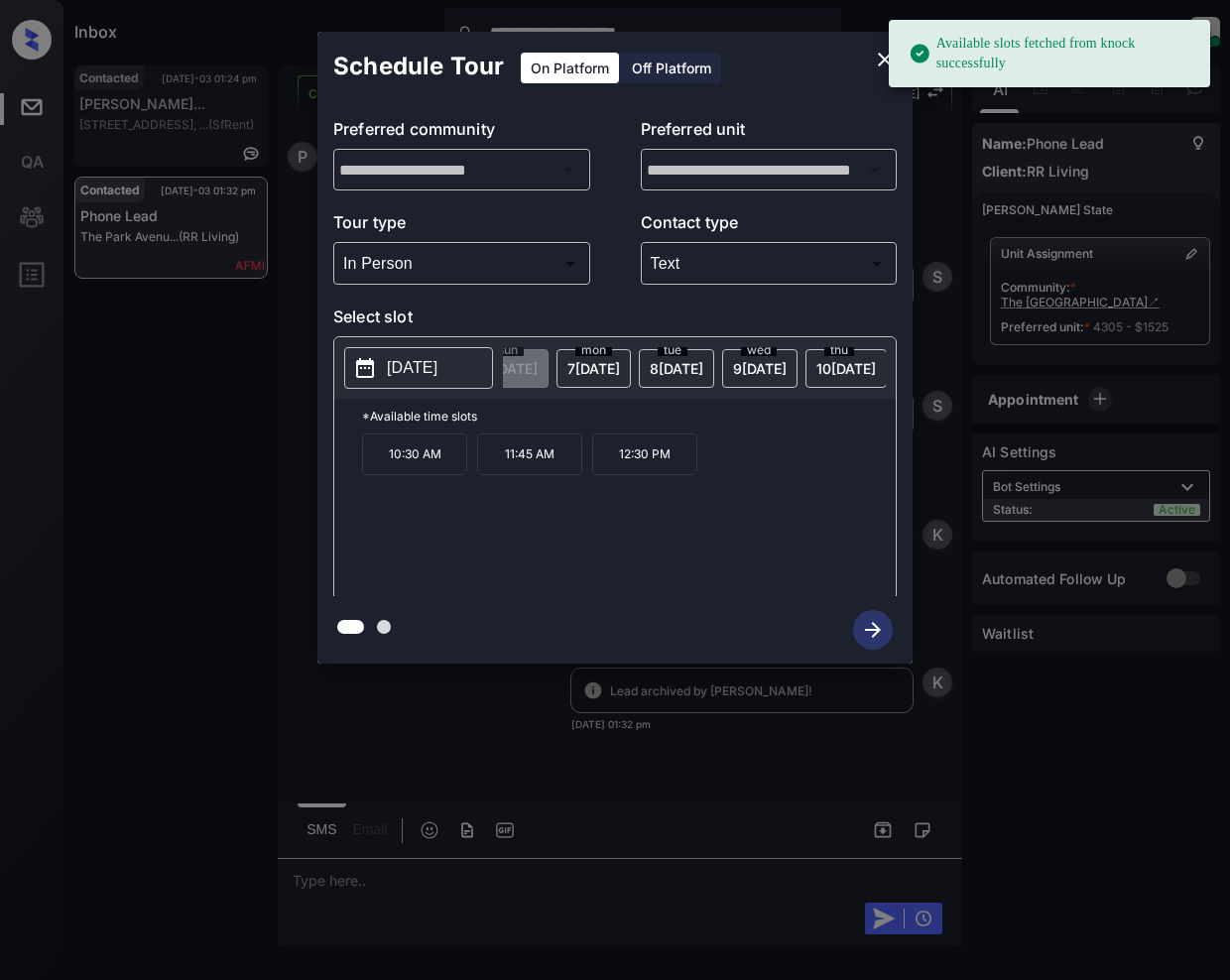 scroll, scrollTop: 0, scrollLeft: 315, axis: horizontal 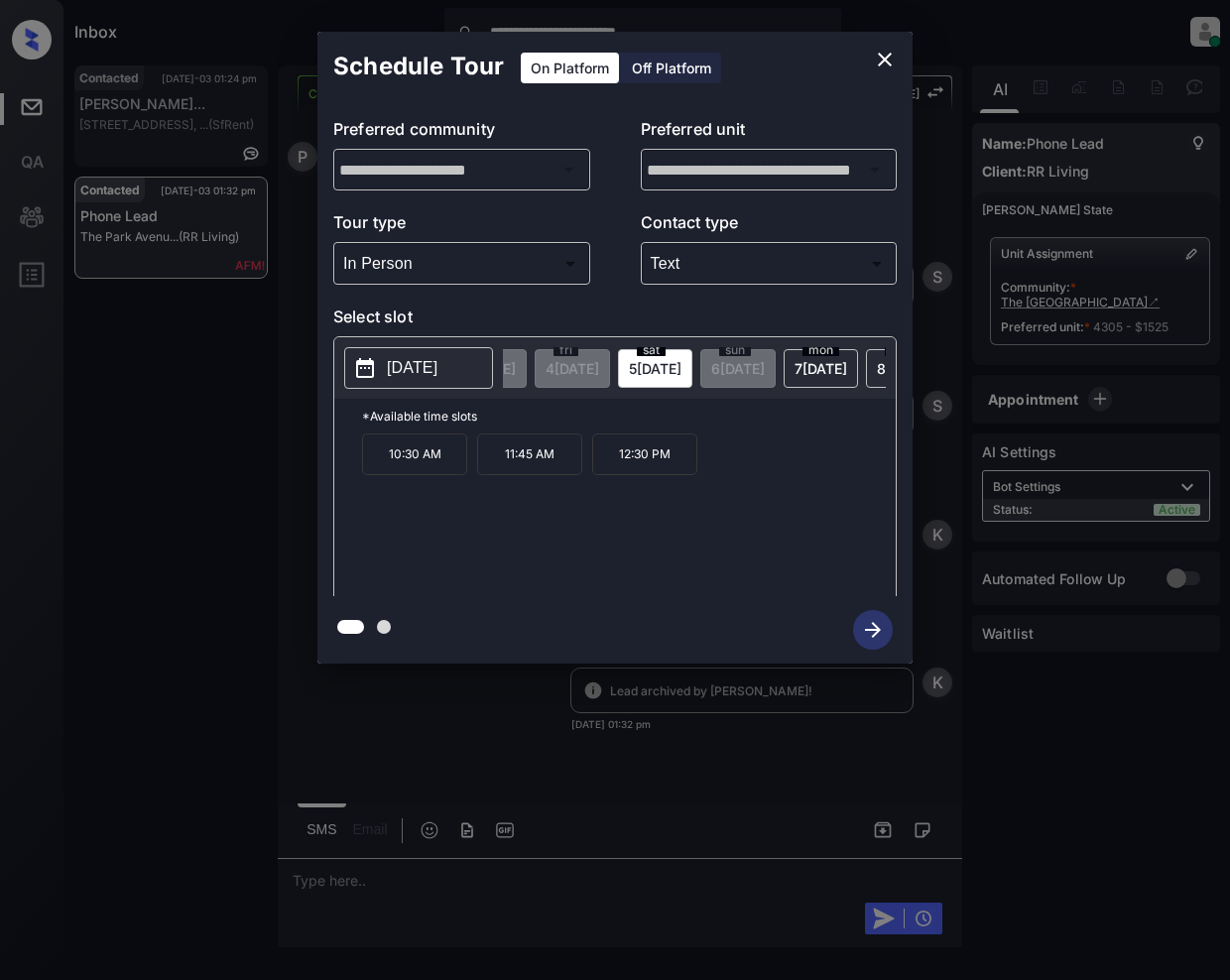 click on "[DATE]" at bounding box center [489, 368] 